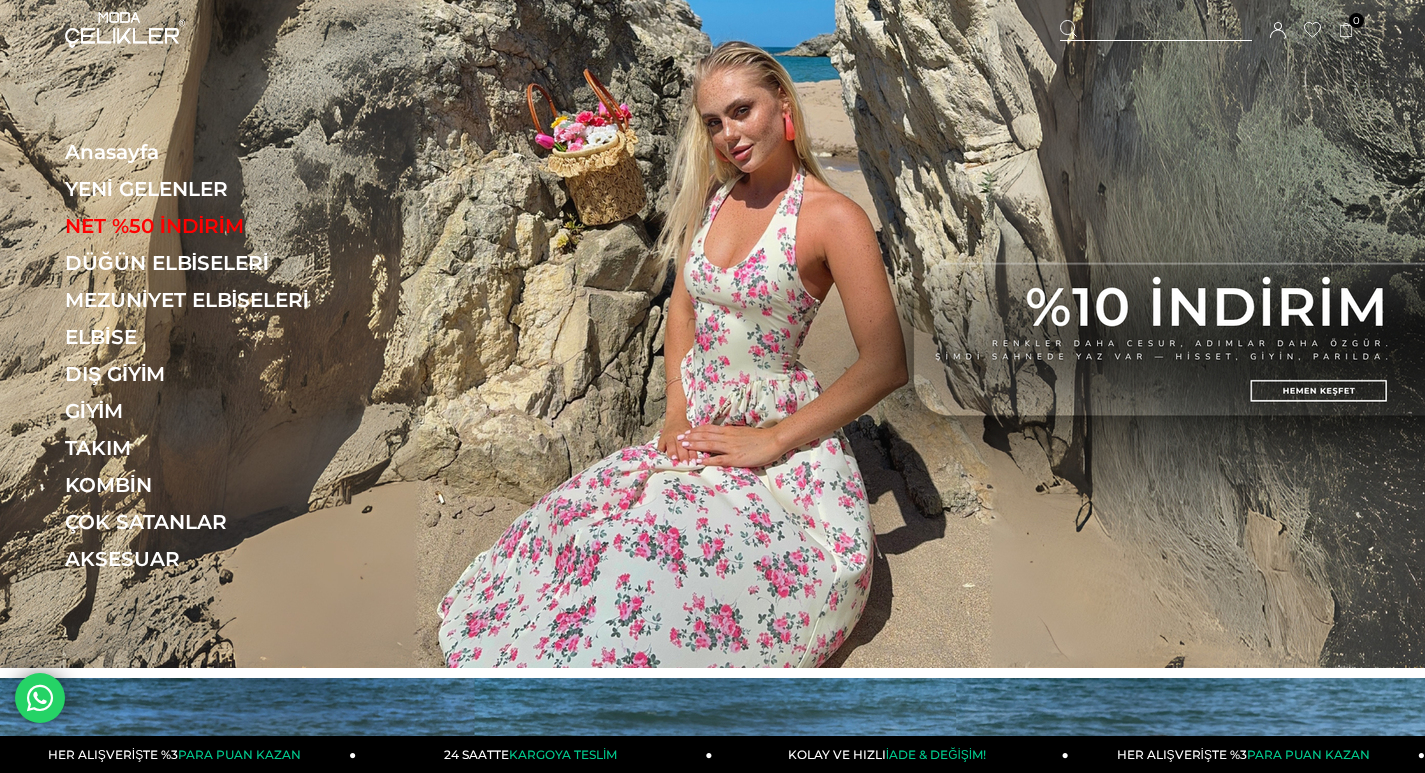 scroll, scrollTop: 0, scrollLeft: 0, axis: both 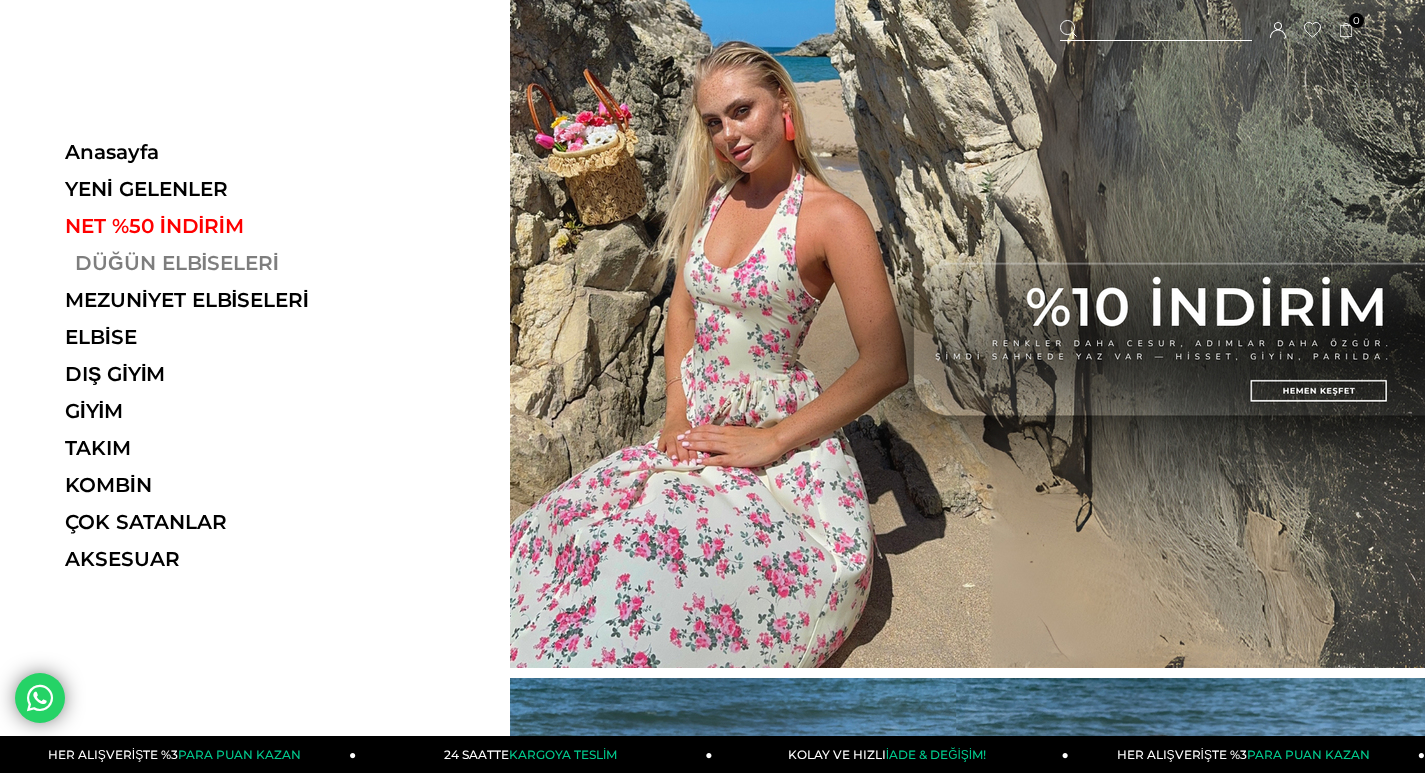 click on "DÜĞÜN ELBİSELERİ" at bounding box center [202, 263] 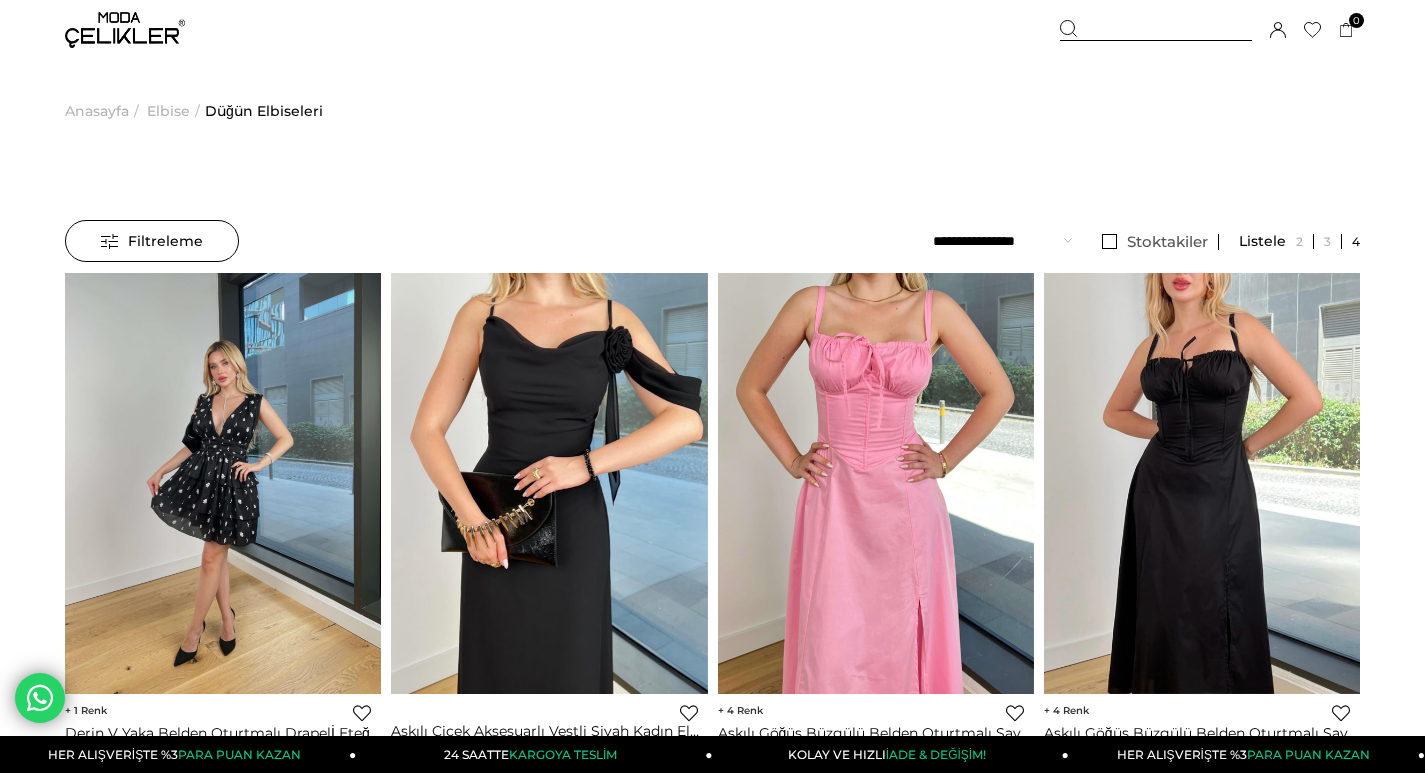 scroll, scrollTop: 0, scrollLeft: 0, axis: both 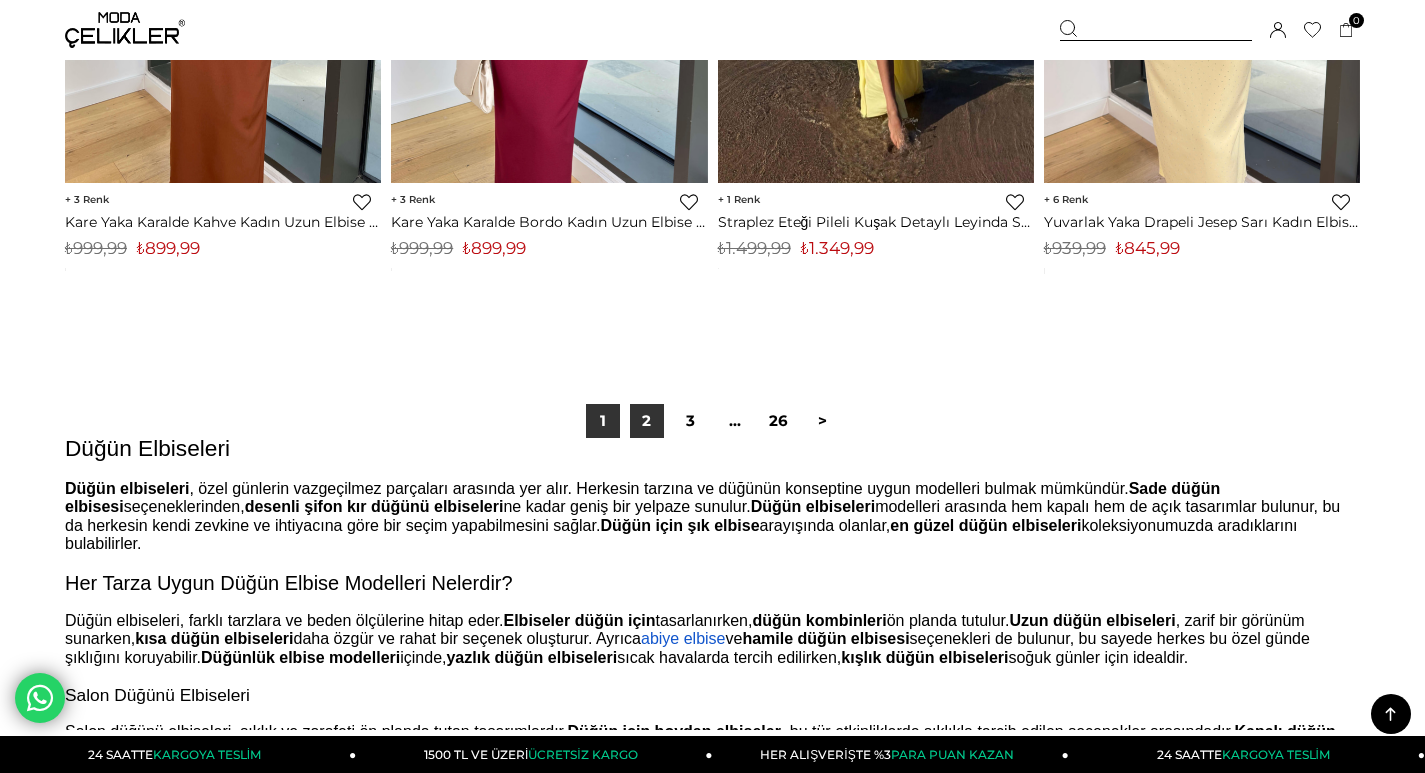 click on "2" at bounding box center (647, 421) 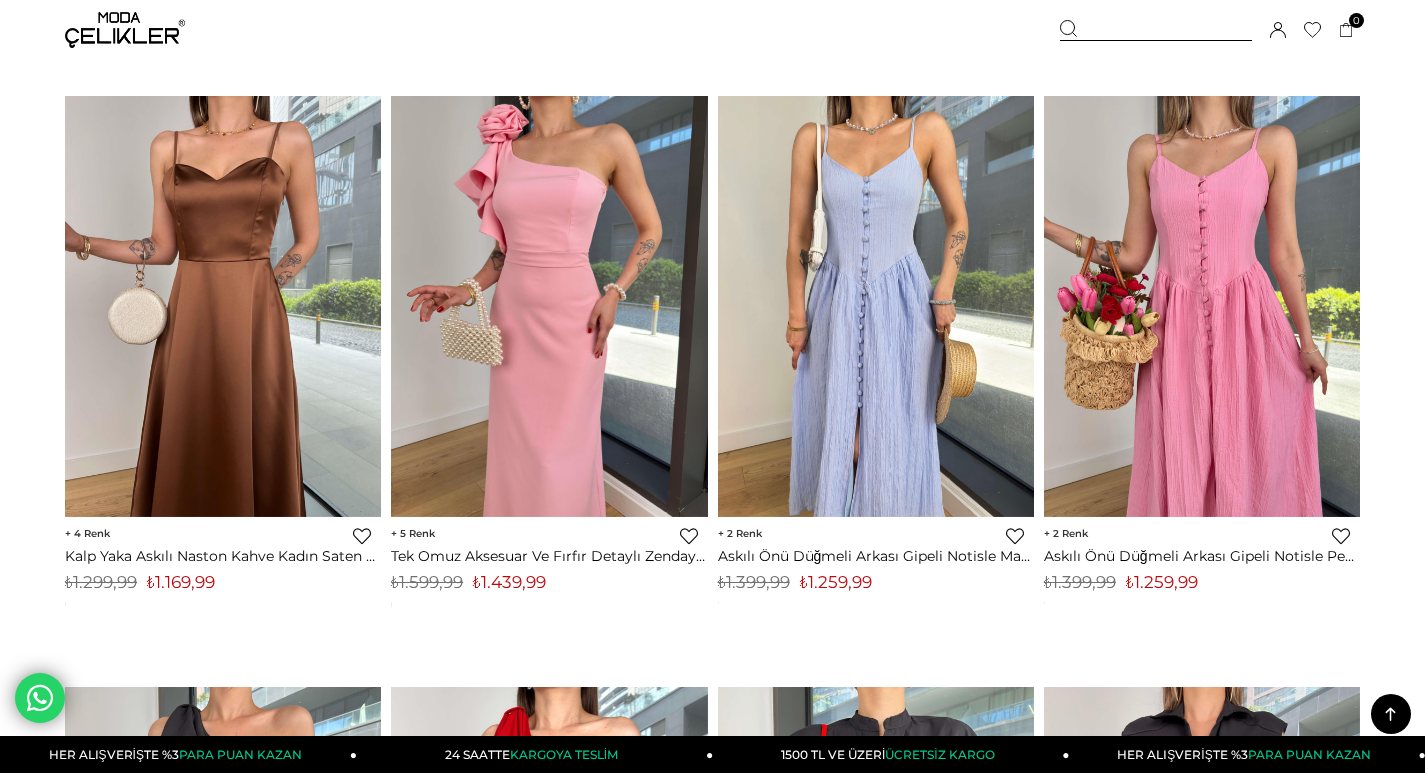 scroll, scrollTop: 7400, scrollLeft: 0, axis: vertical 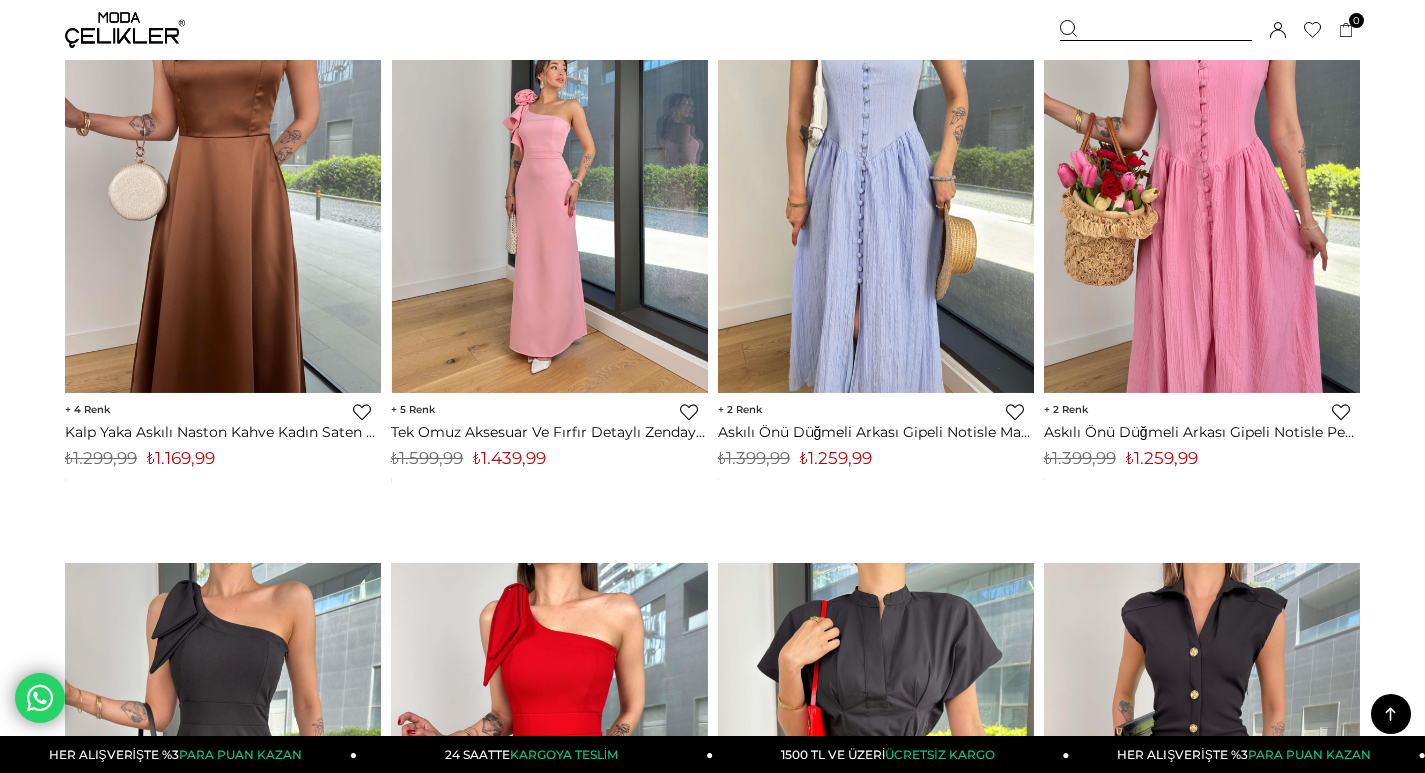 click at bounding box center (549, 182) 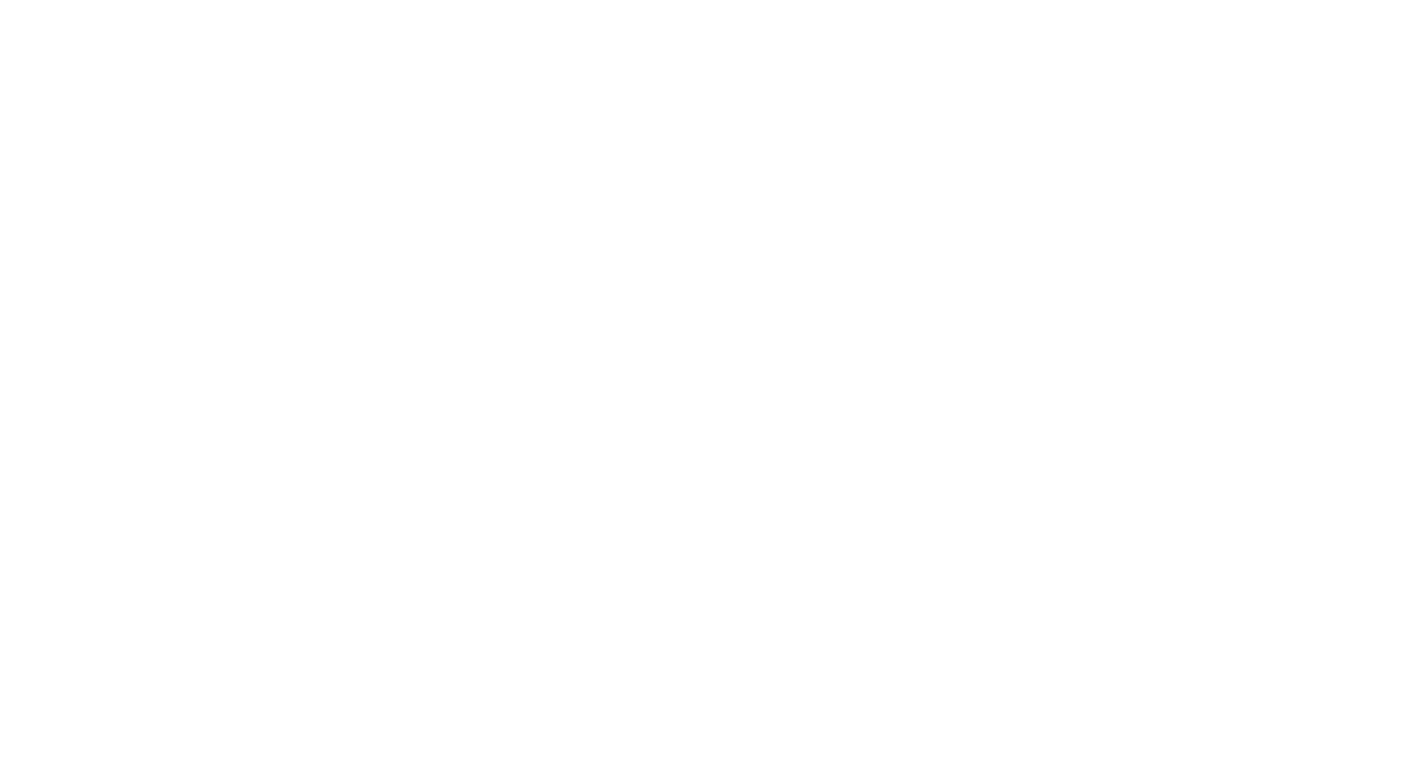 scroll, scrollTop: 0, scrollLeft: 0, axis: both 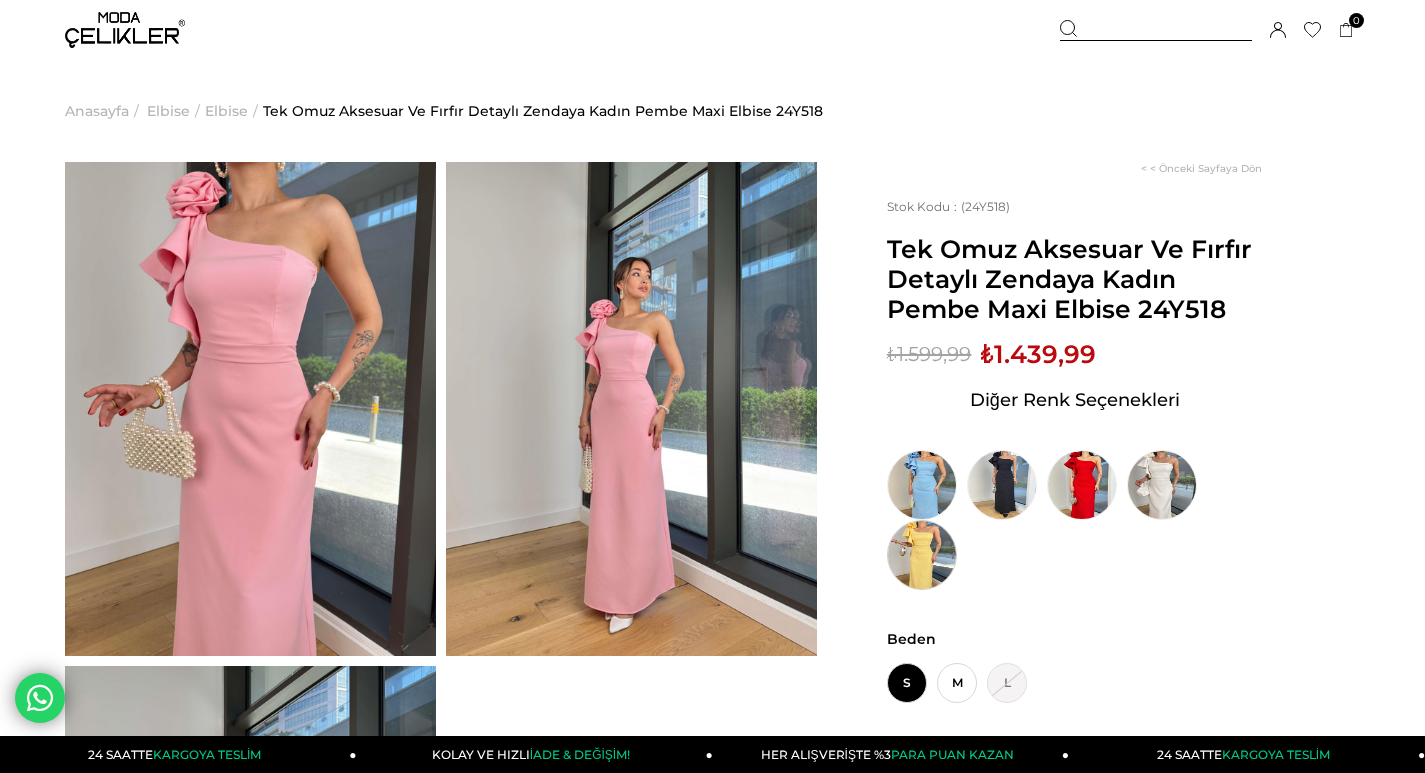 click at bounding box center [922, 555] 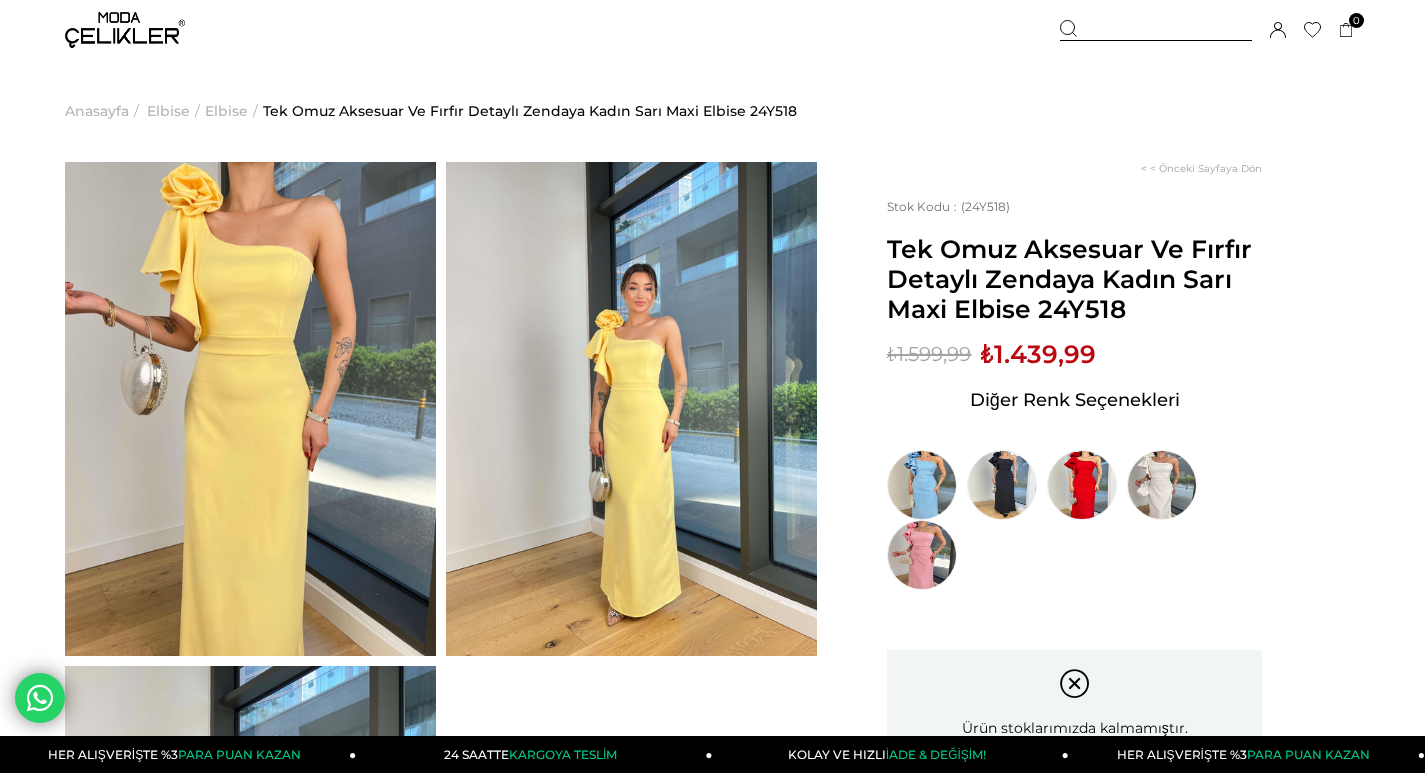 scroll, scrollTop: 0, scrollLeft: 0, axis: both 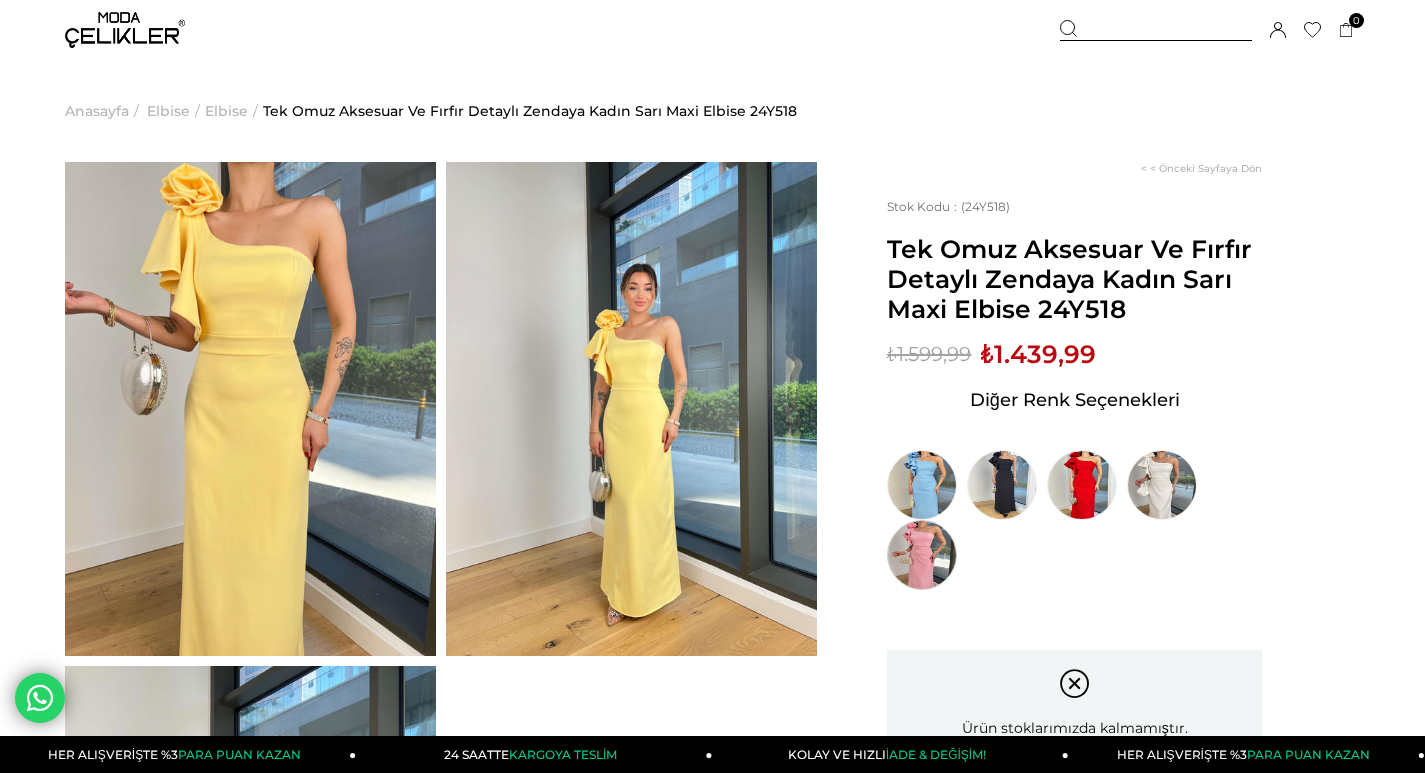 click at bounding box center (922, 555) 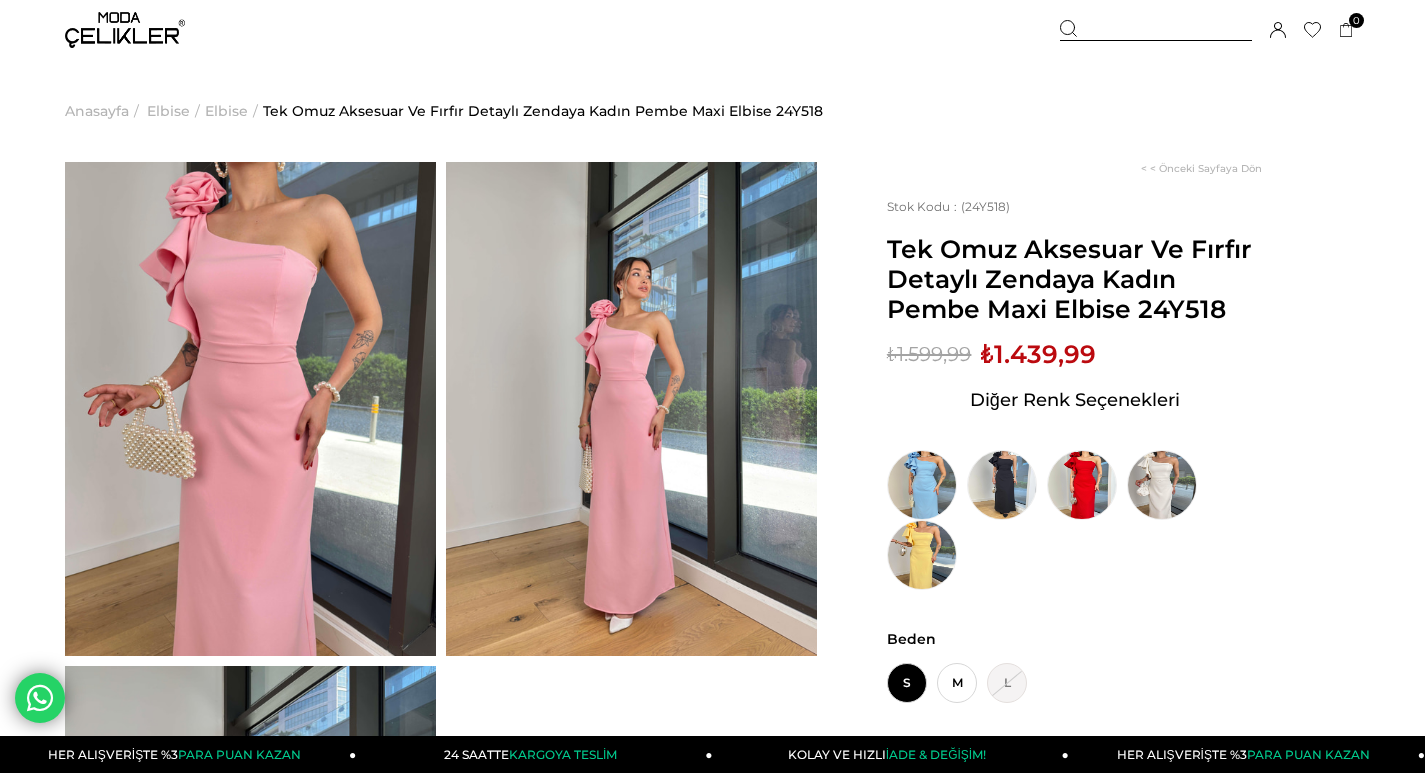scroll, scrollTop: 0, scrollLeft: 0, axis: both 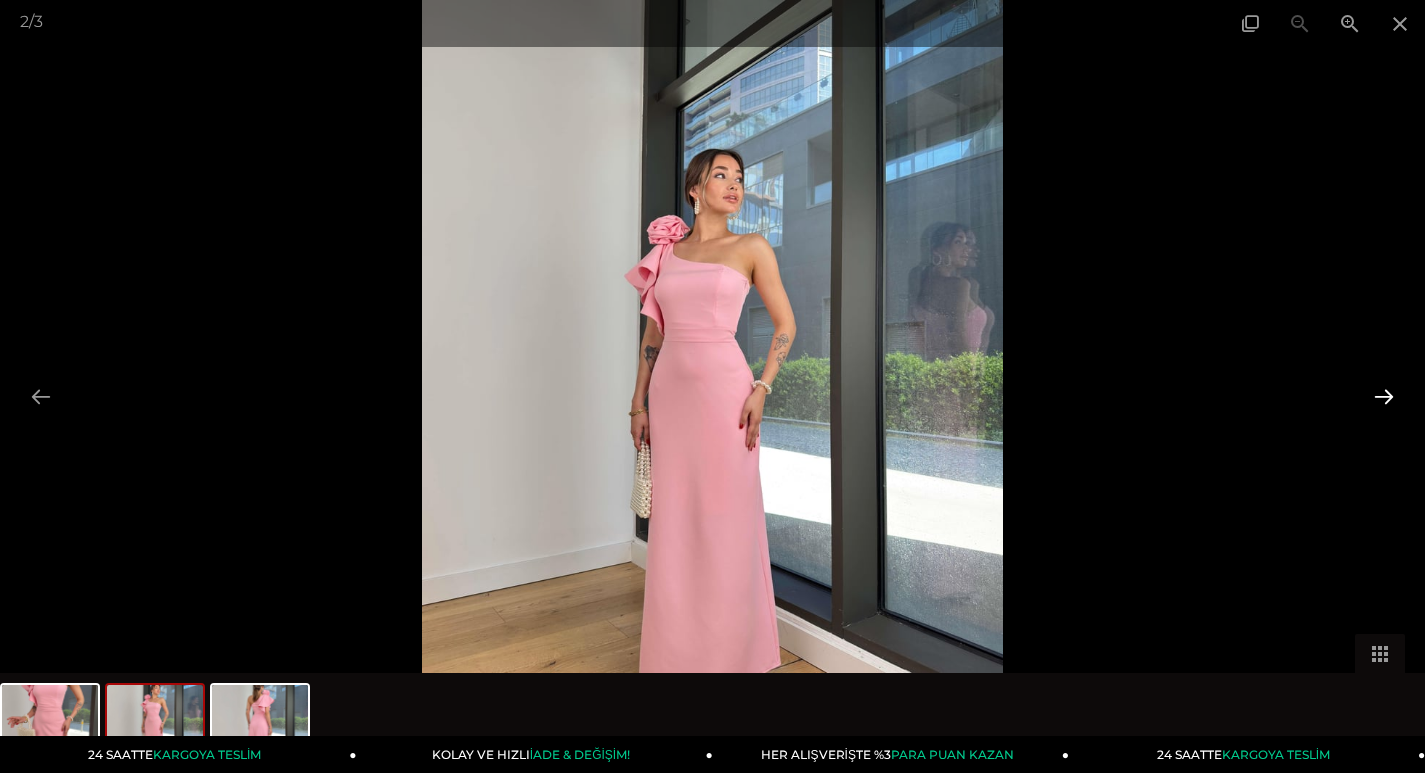 click at bounding box center (1384, 396) 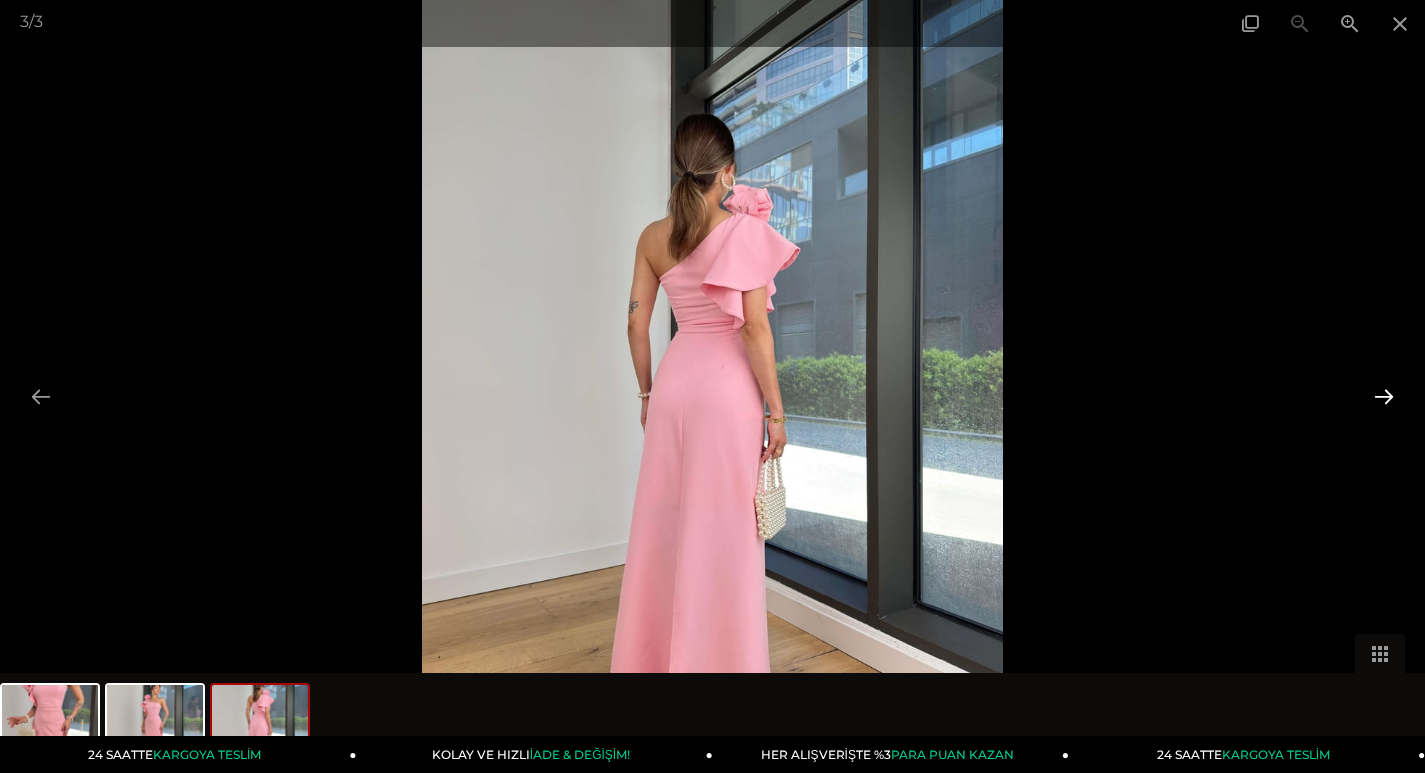 click at bounding box center [1384, 396] 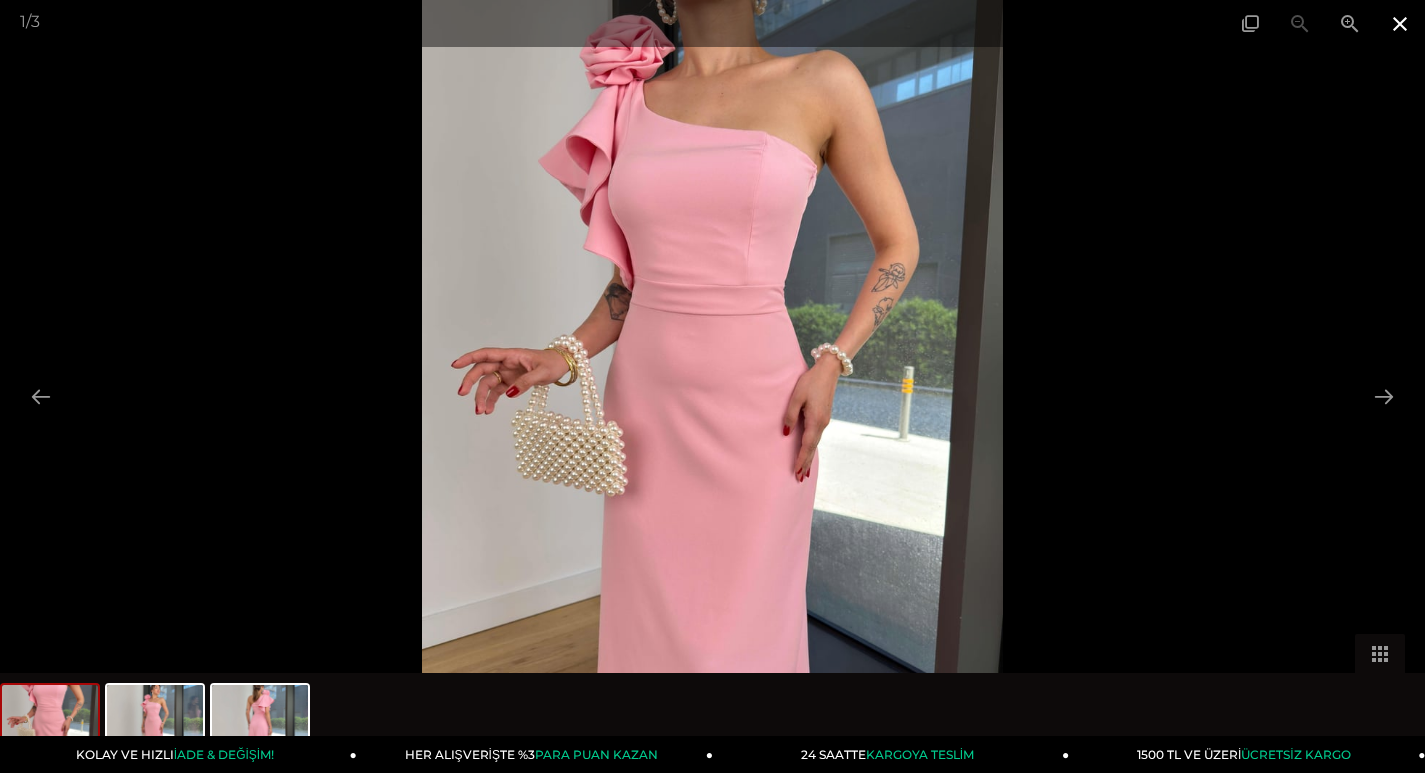 click at bounding box center [1400, 23] 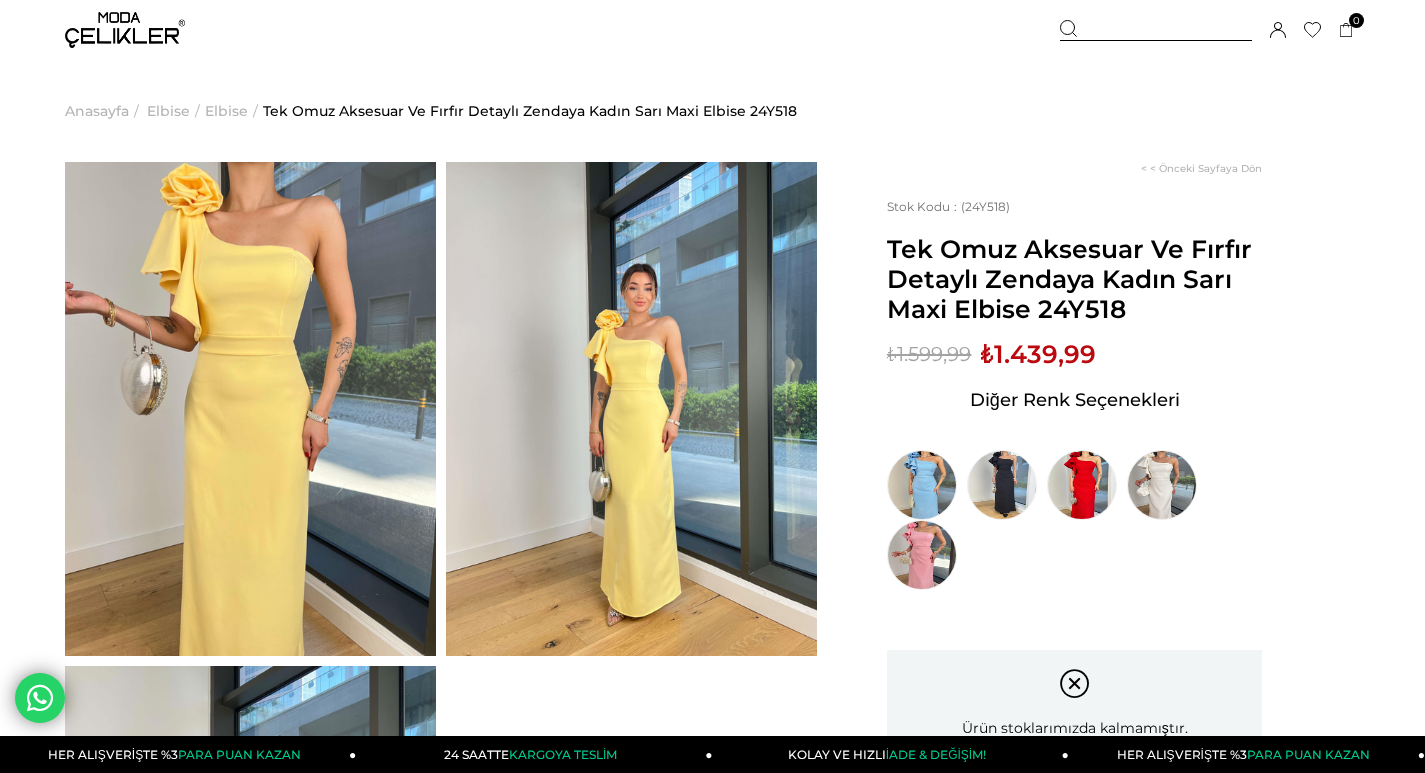 scroll, scrollTop: 0, scrollLeft: 0, axis: both 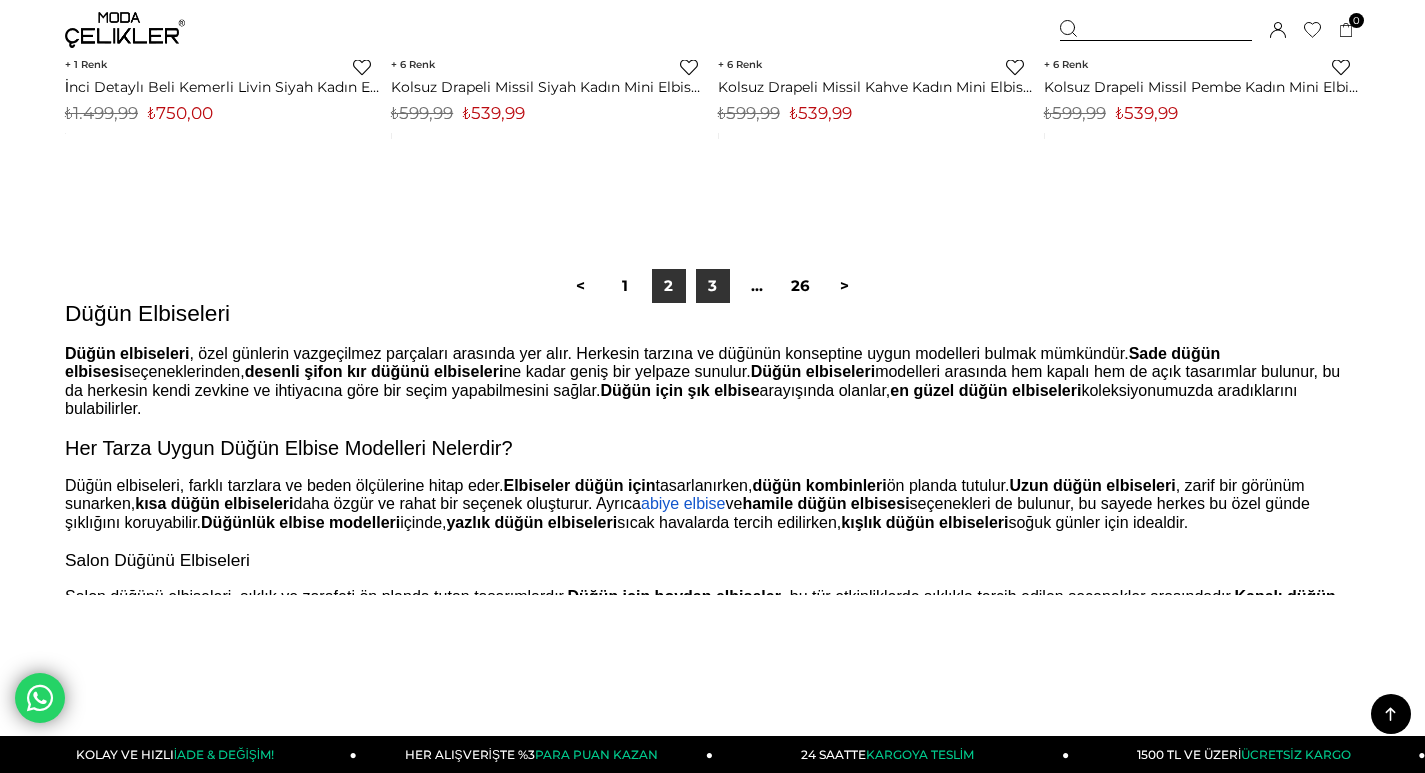click on "3" at bounding box center [713, 286] 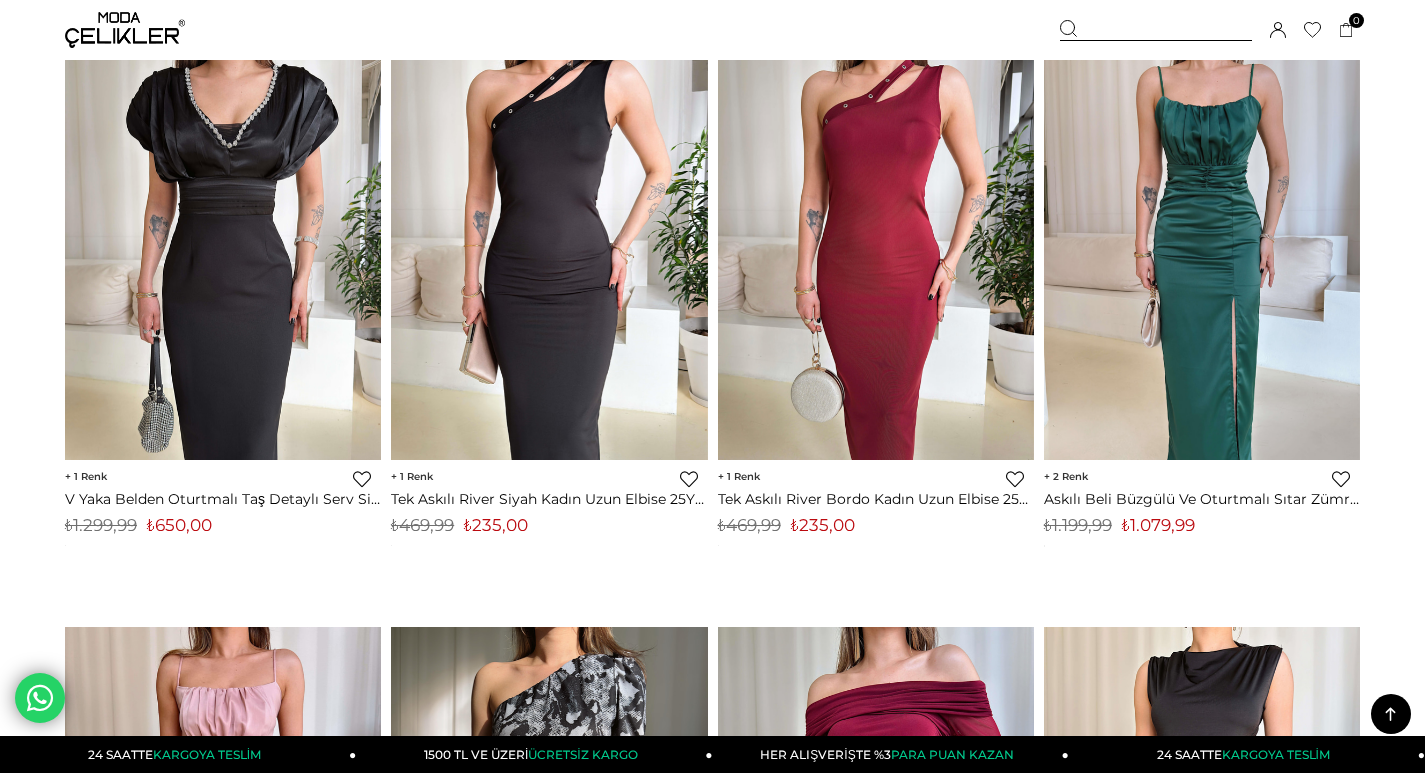 scroll, scrollTop: 2000, scrollLeft: 0, axis: vertical 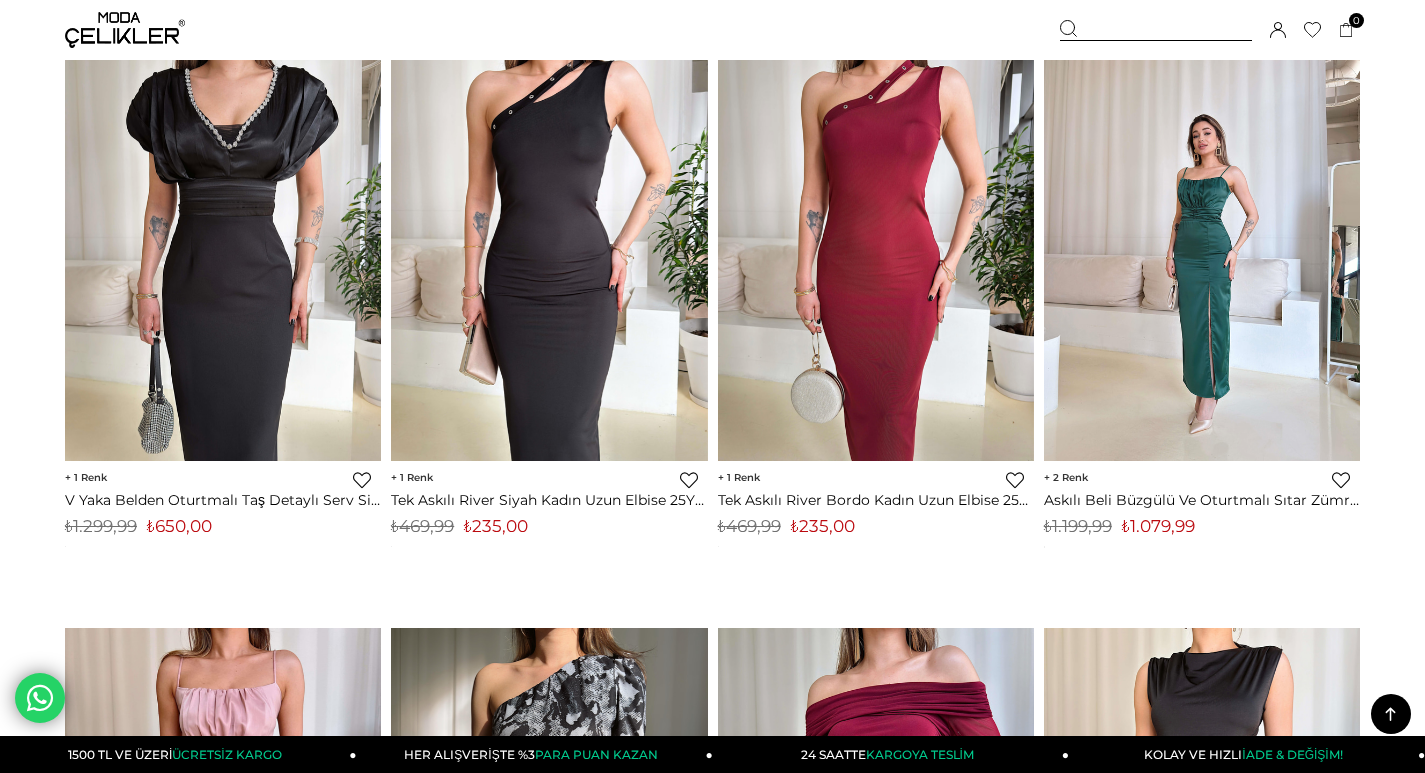 click at bounding box center (1202, 250) 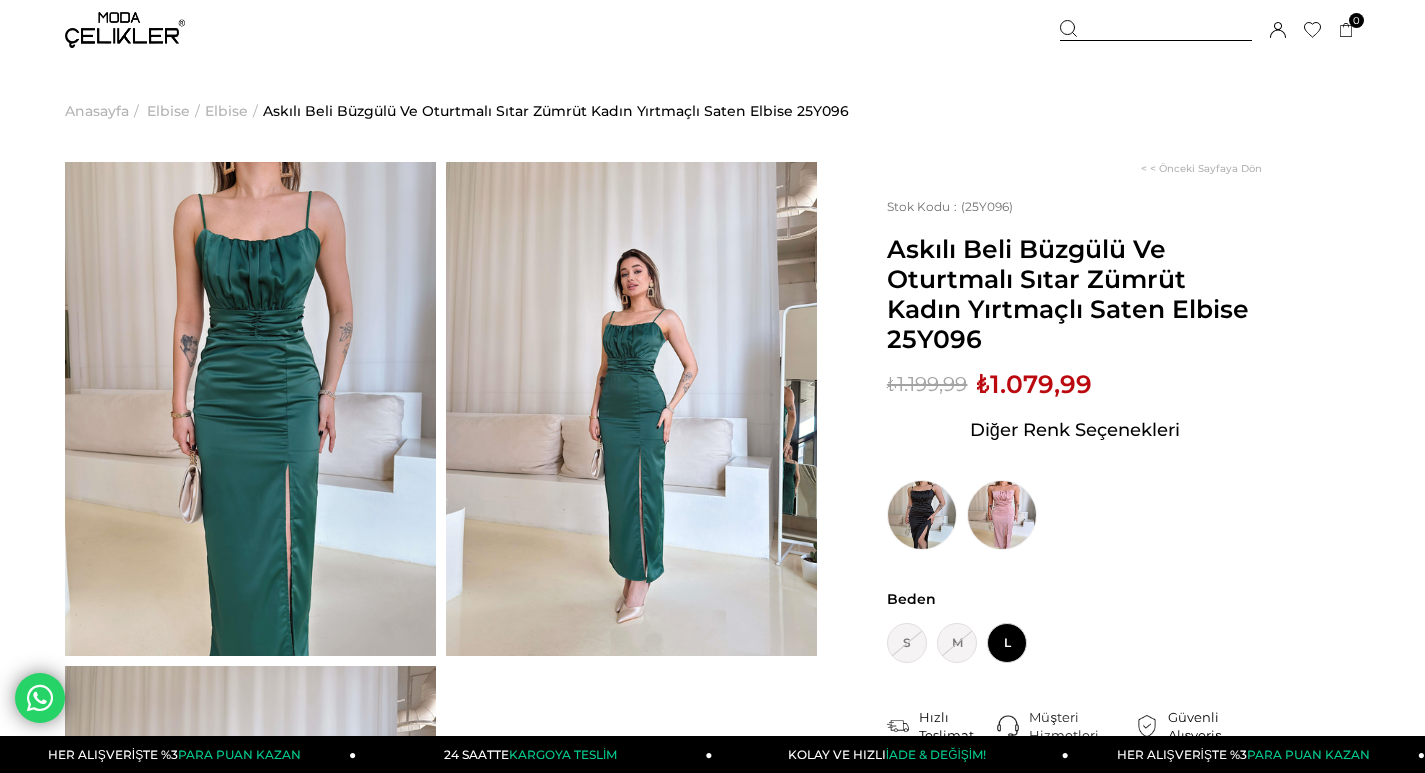 scroll, scrollTop: 0, scrollLeft: 0, axis: both 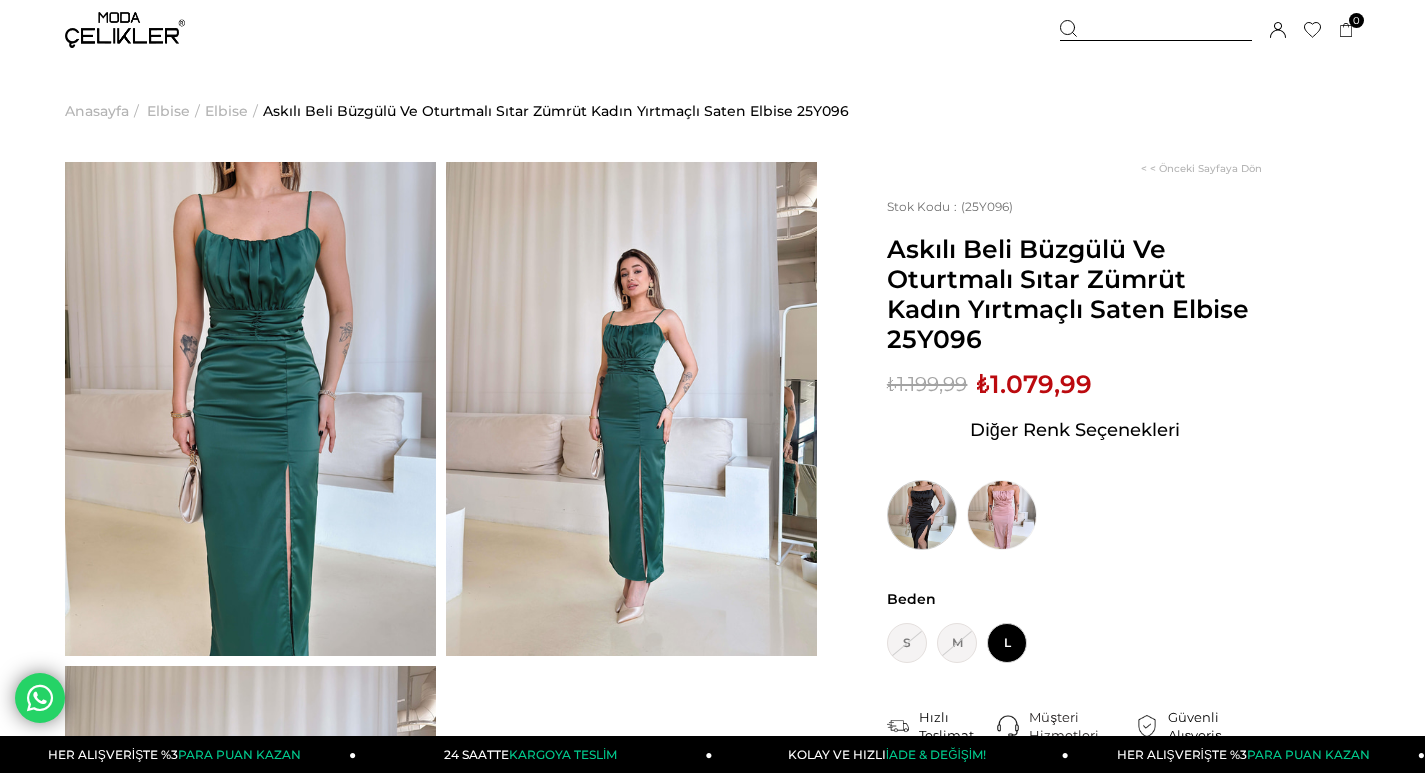 click at bounding box center [922, 515] 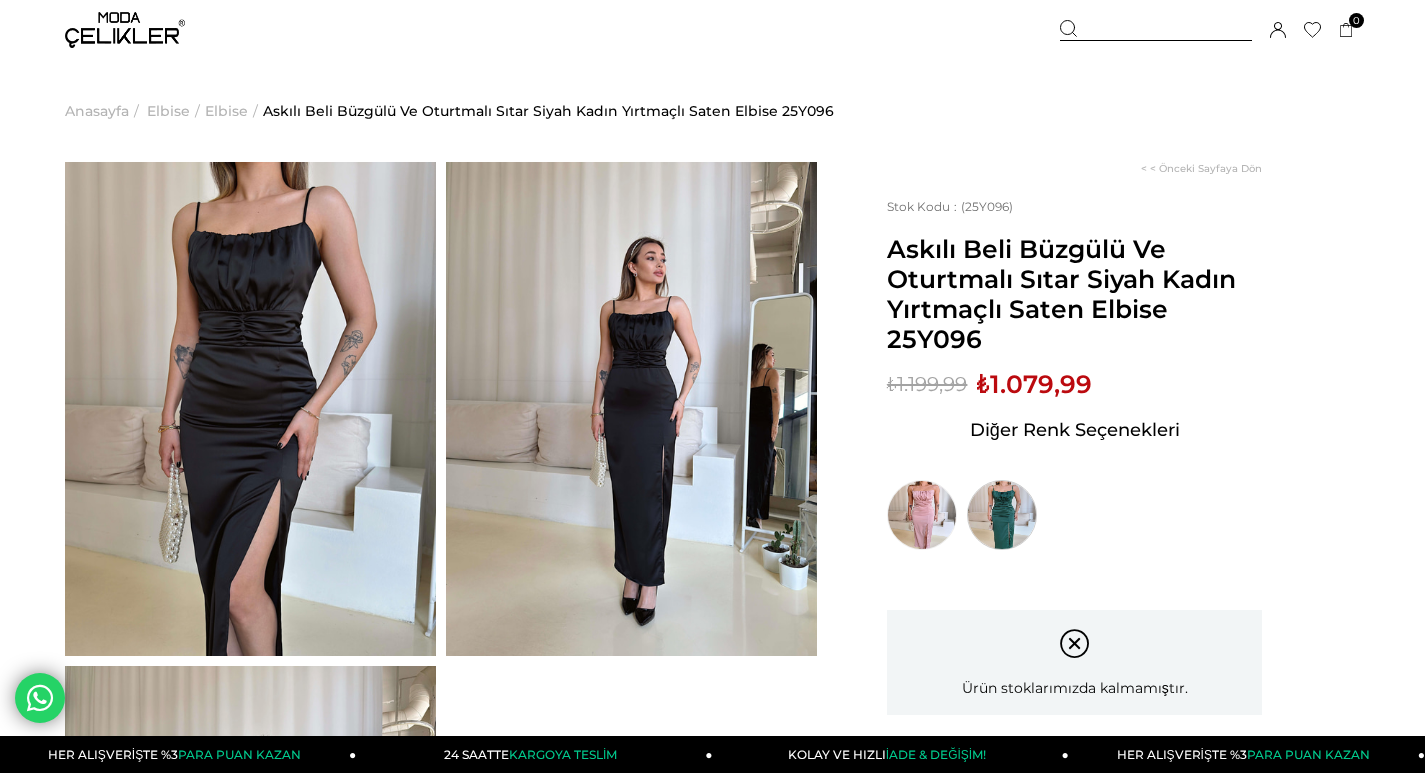 scroll, scrollTop: 0, scrollLeft: 0, axis: both 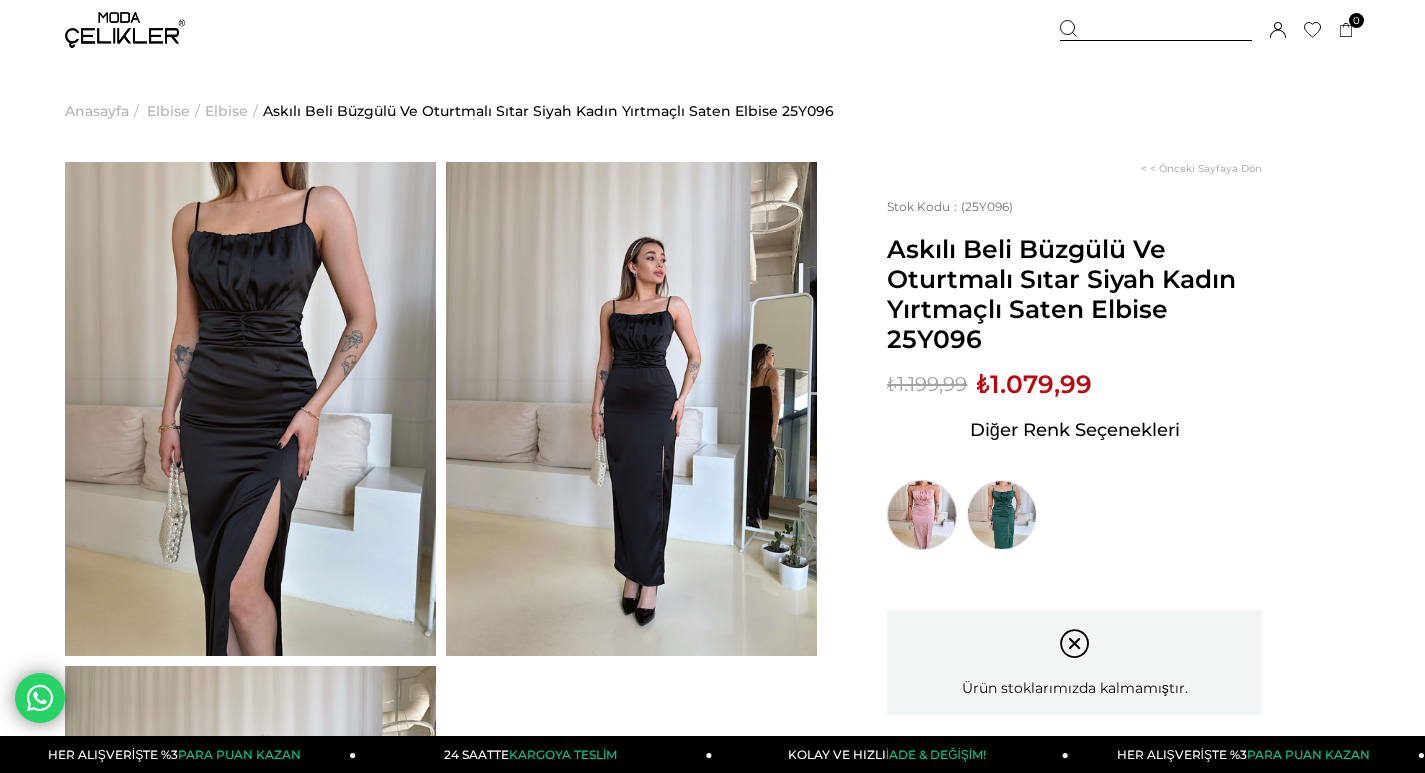 click at bounding box center [922, 515] 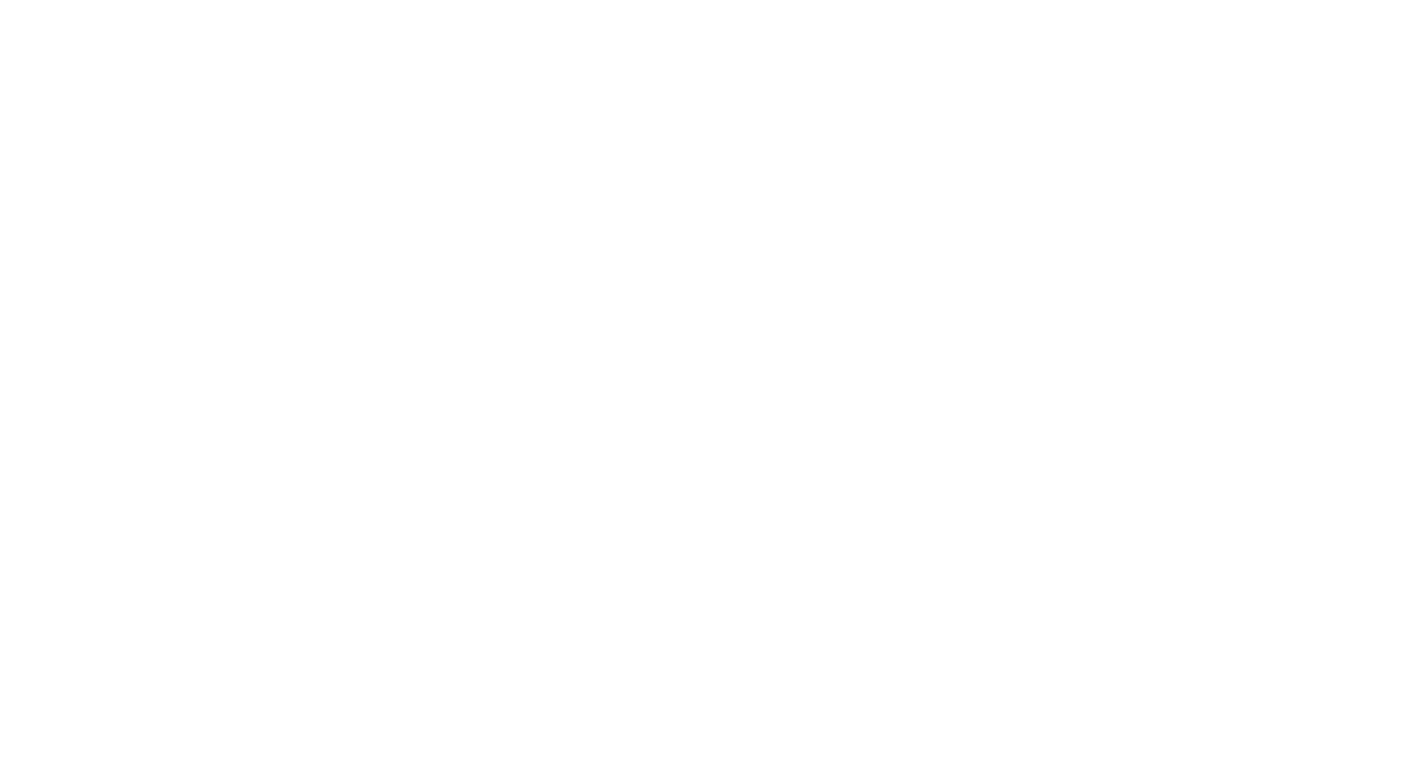 scroll, scrollTop: 0, scrollLeft: 0, axis: both 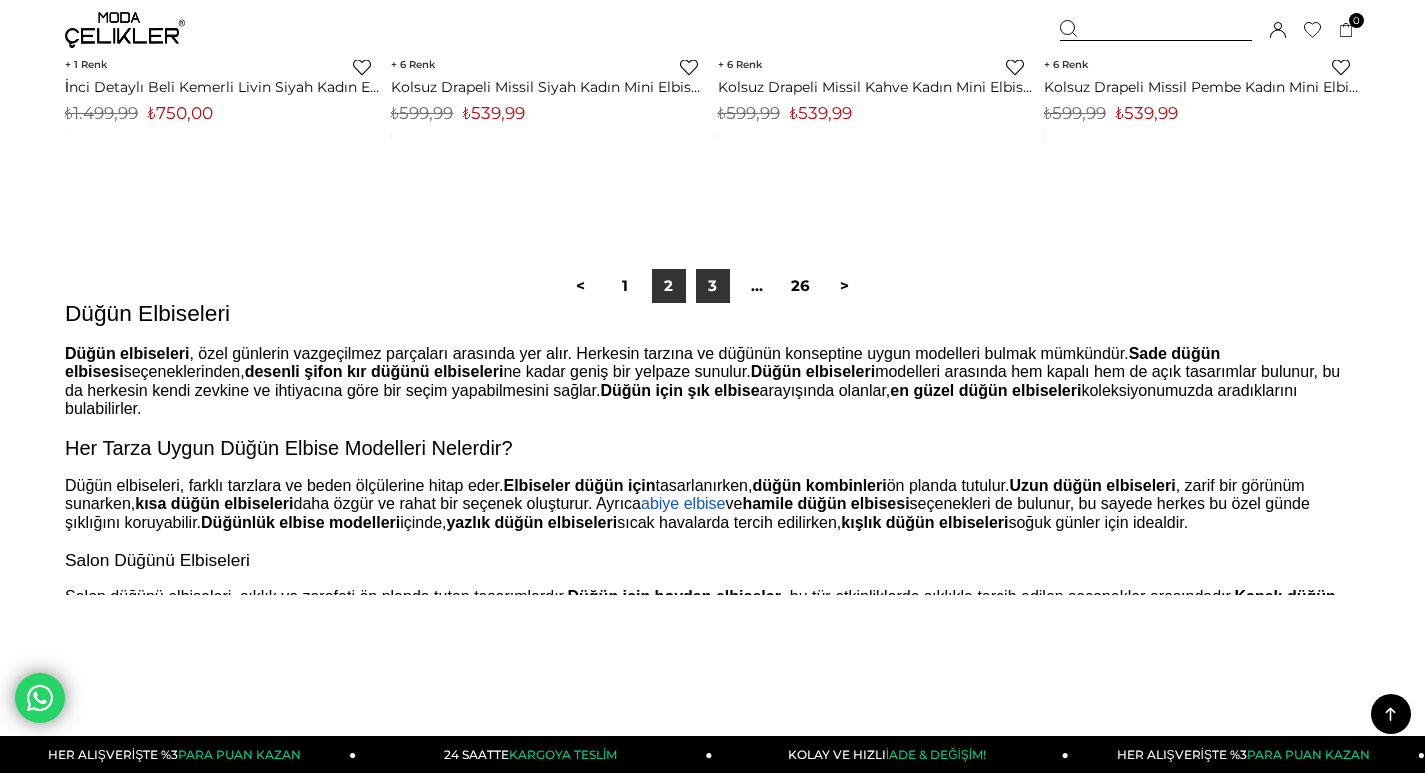 click on "3" at bounding box center [713, 286] 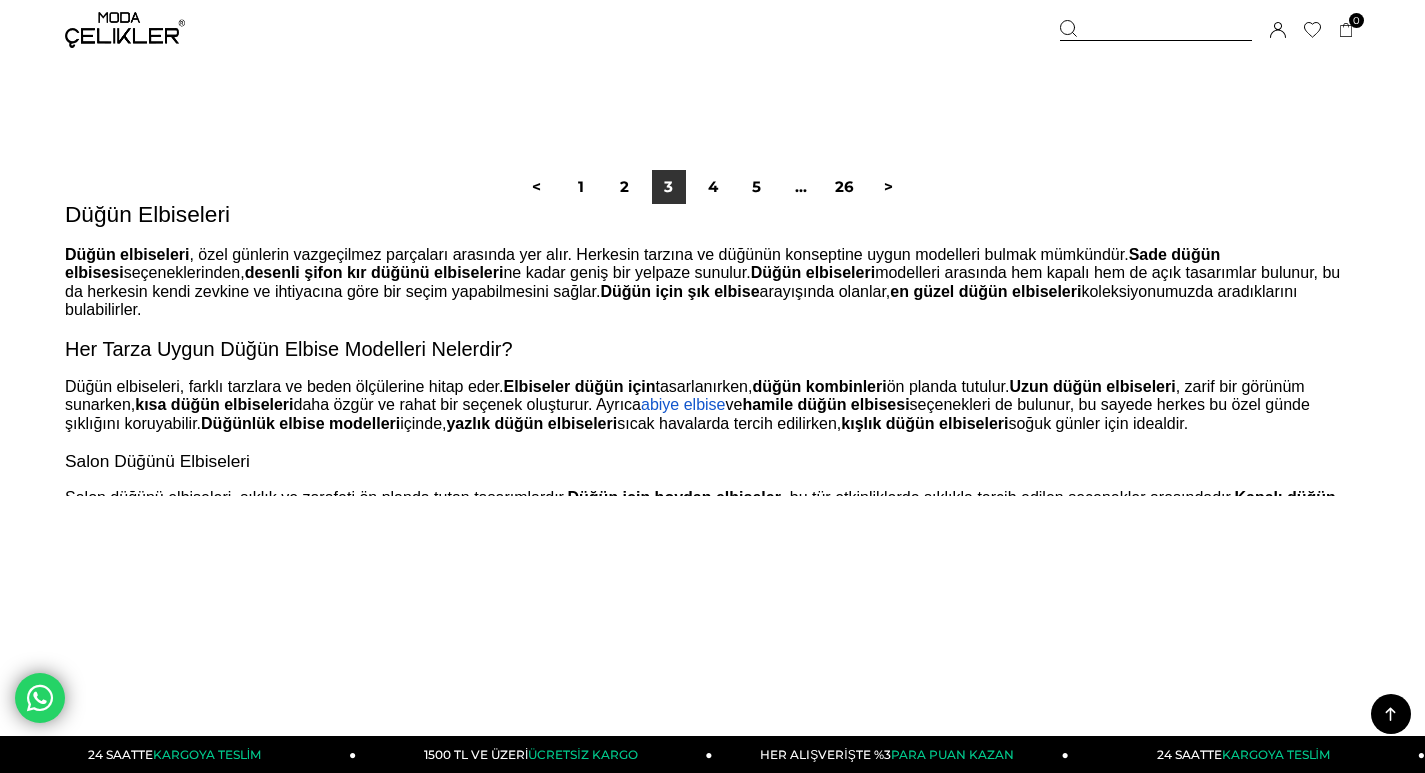 scroll, scrollTop: 12000, scrollLeft: 0, axis: vertical 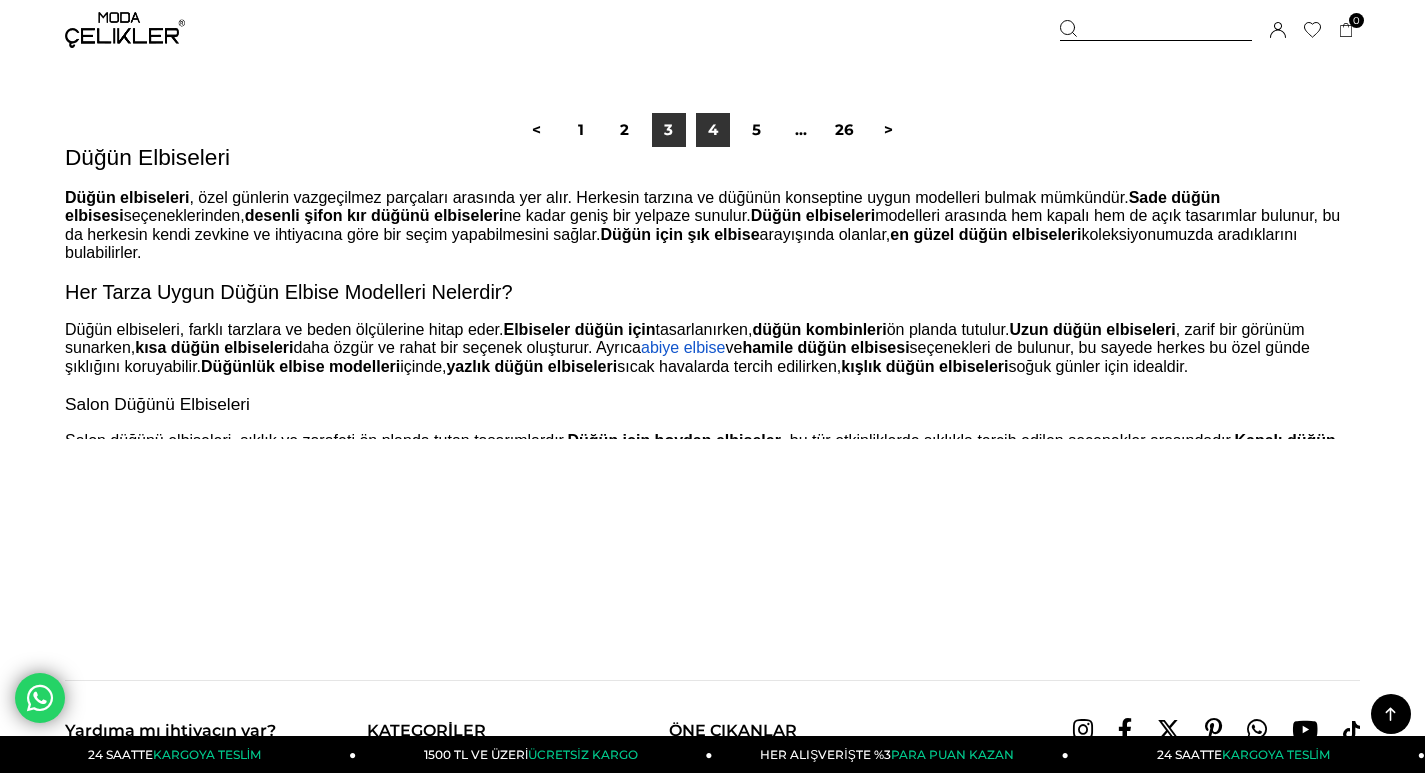 click on "4" at bounding box center (713, 130) 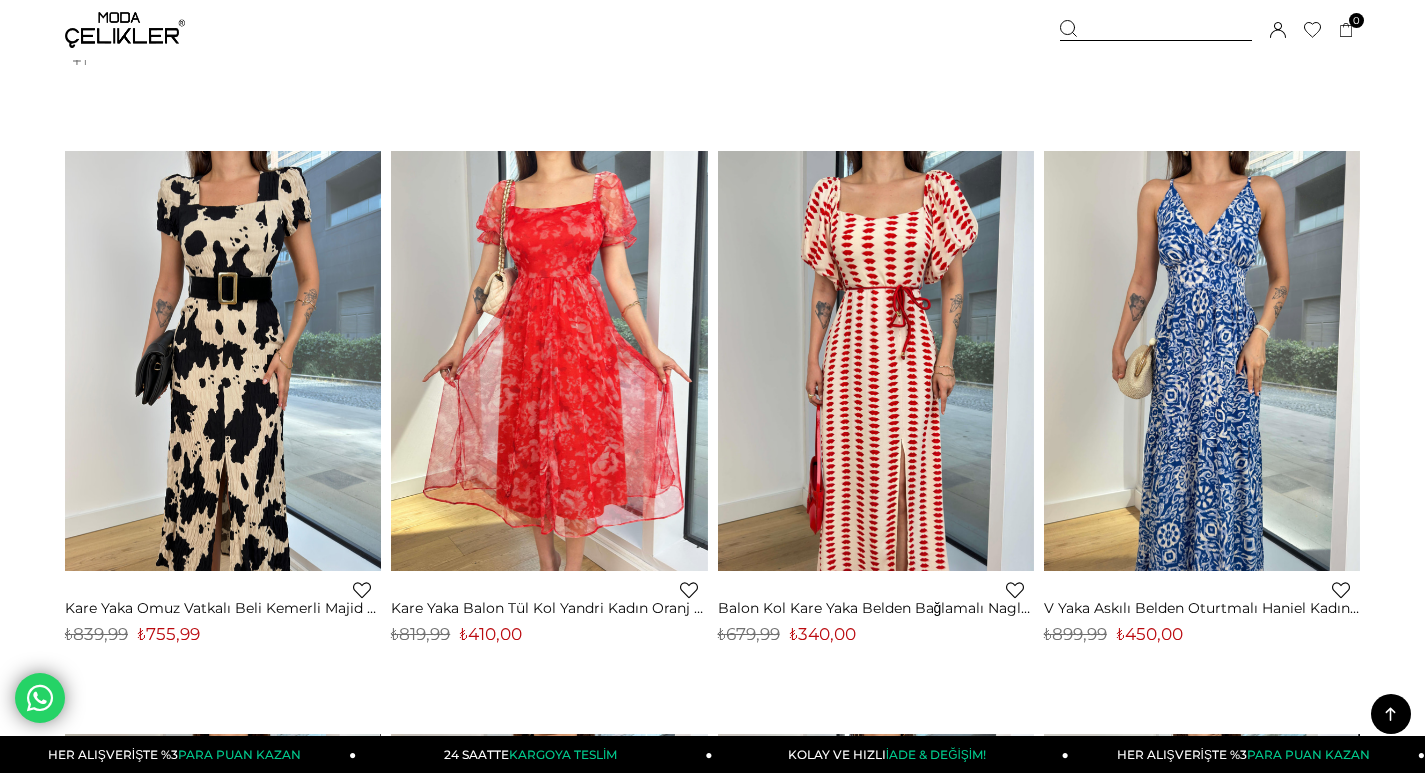 scroll, scrollTop: 8400, scrollLeft: 0, axis: vertical 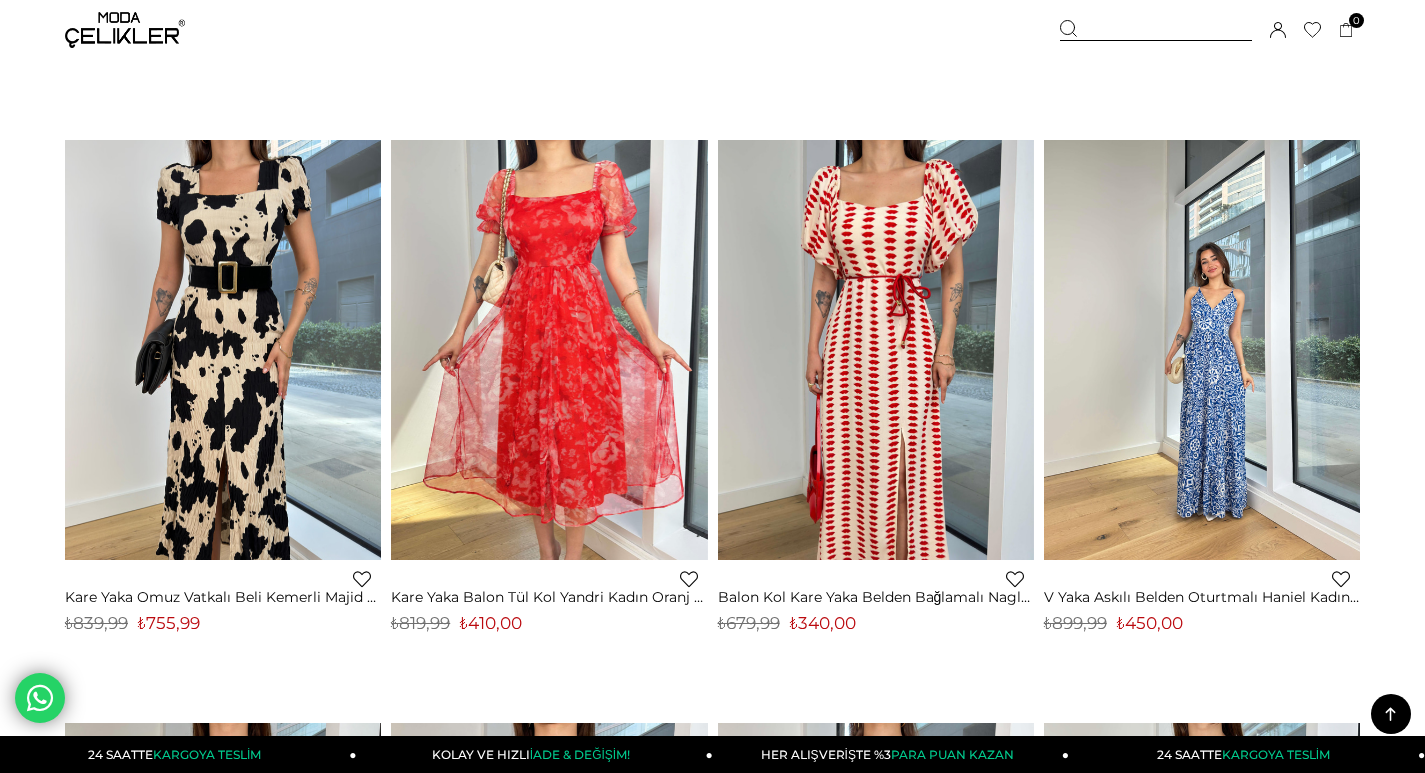 click at bounding box center [1202, 349] 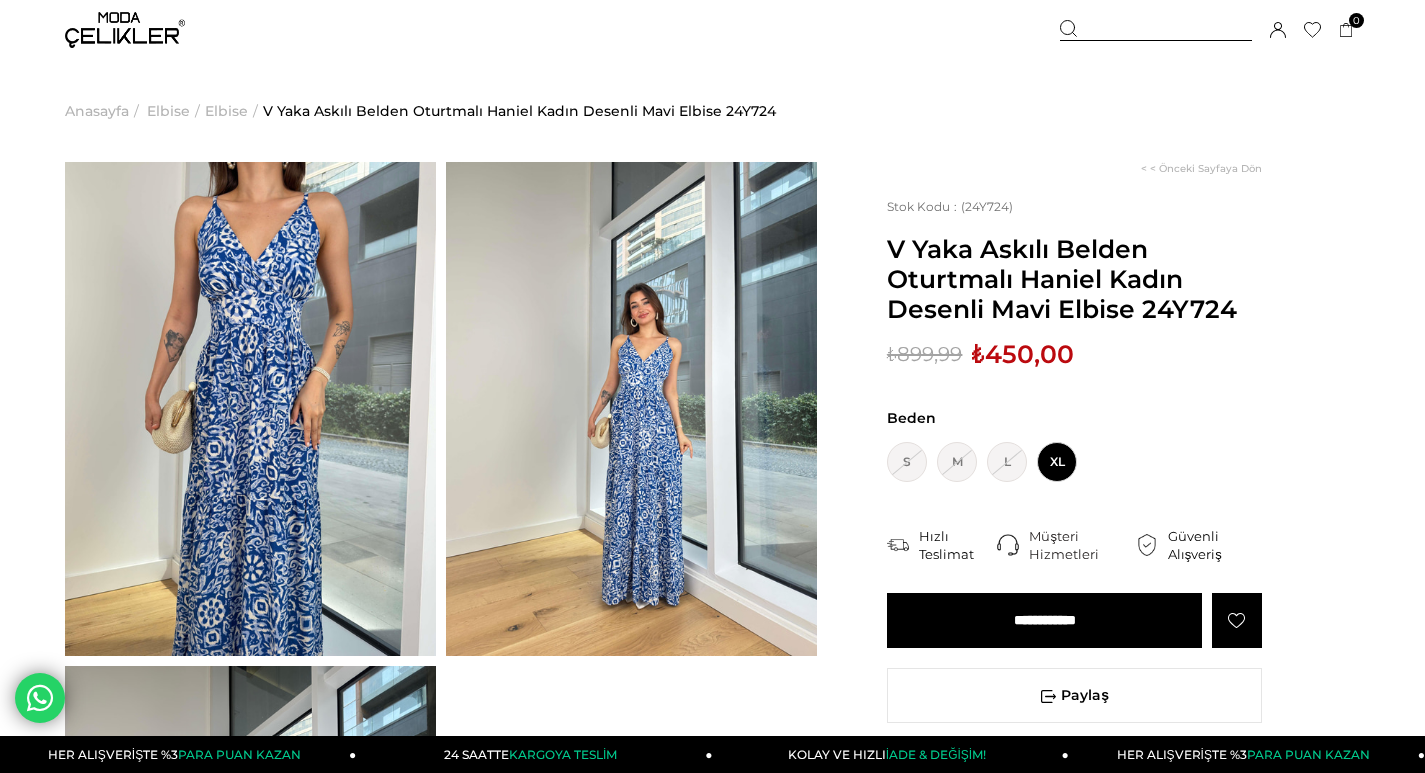 scroll, scrollTop: 0, scrollLeft: 0, axis: both 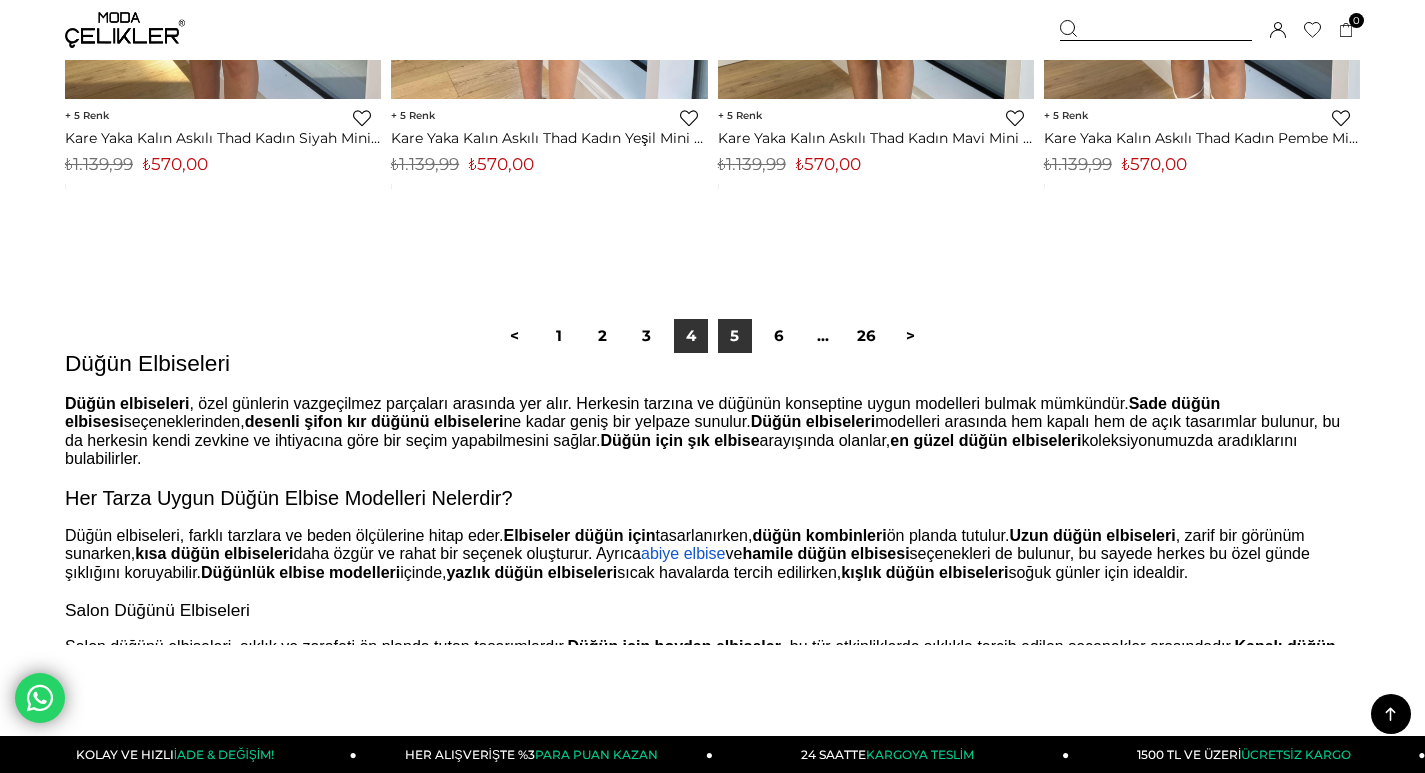 click on "5" at bounding box center [735, 336] 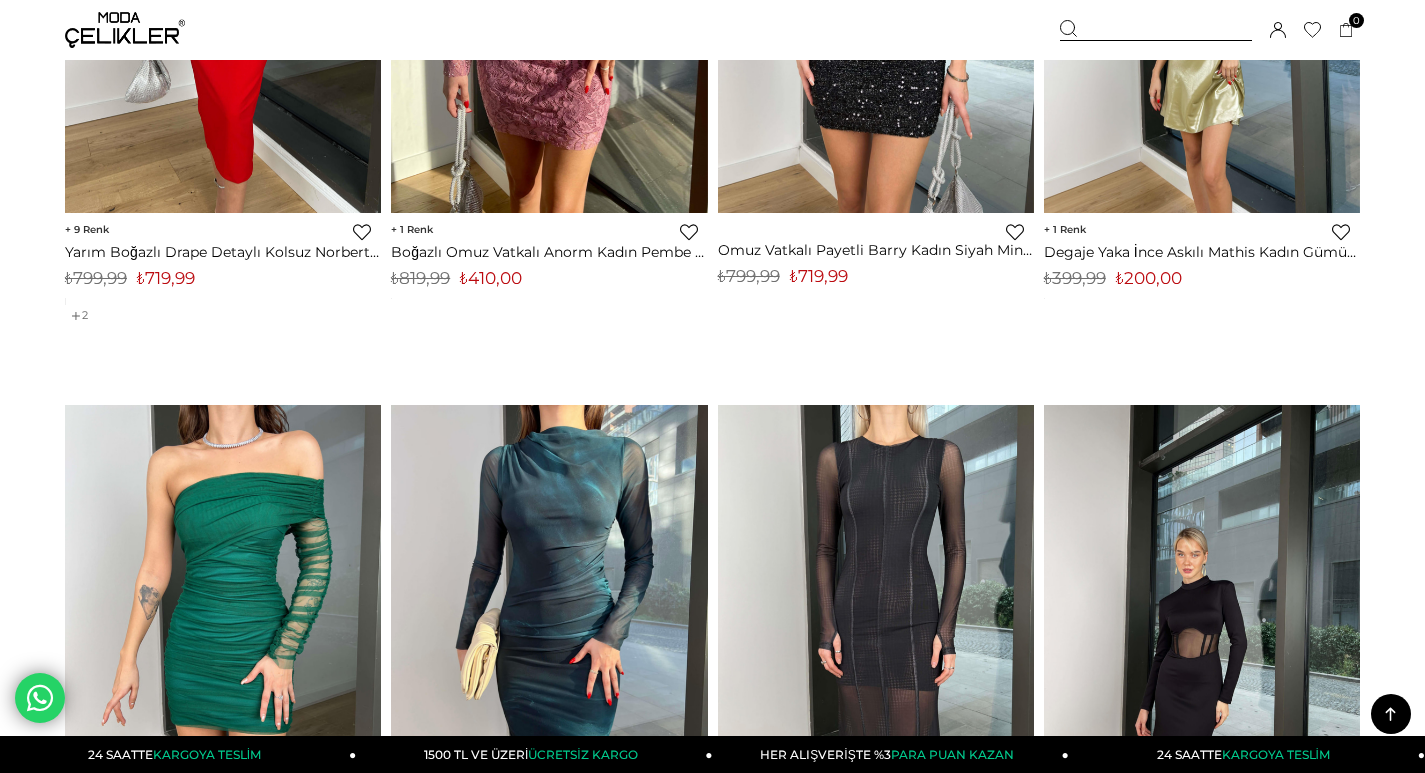 scroll, scrollTop: 5600, scrollLeft: 0, axis: vertical 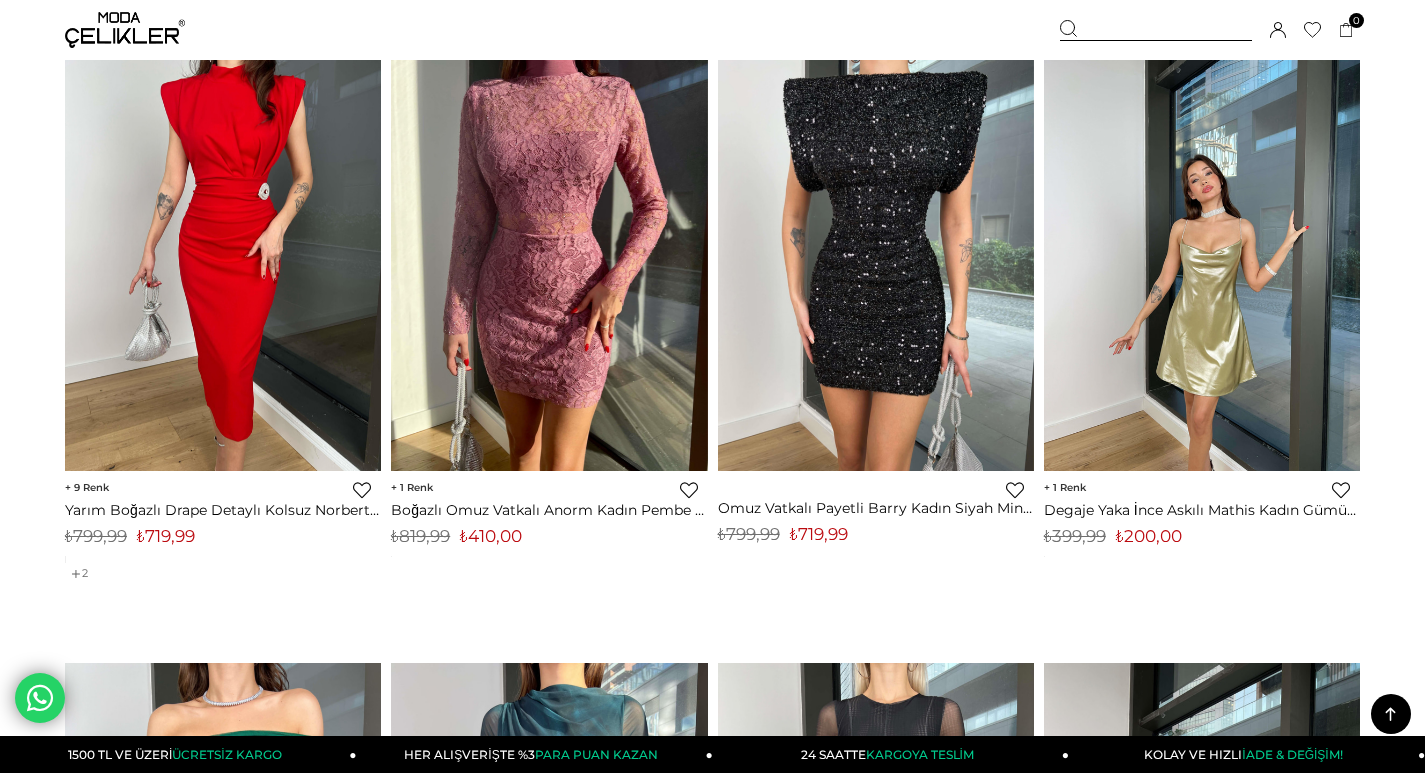 click at bounding box center [1202, 260] 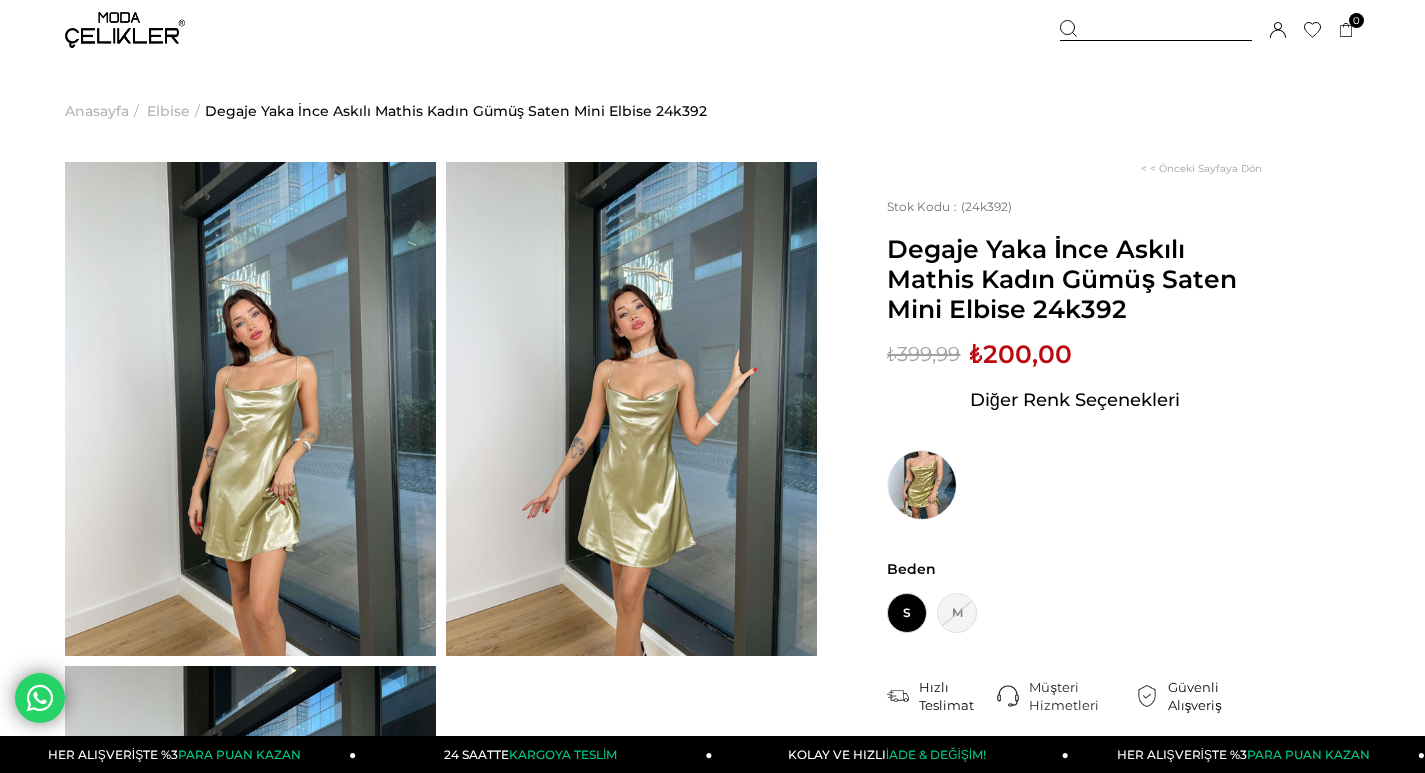 scroll, scrollTop: 0, scrollLeft: 0, axis: both 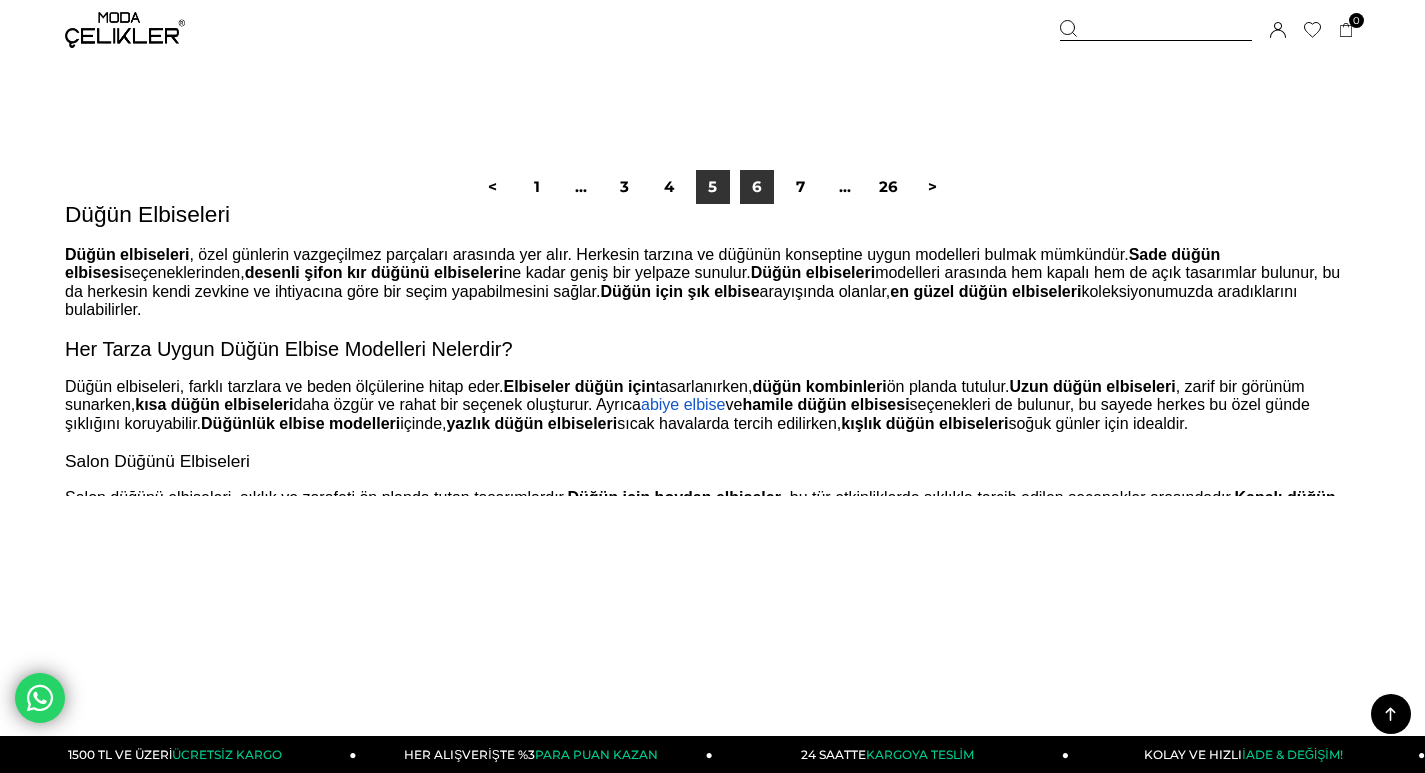 click on "6" at bounding box center [757, 187] 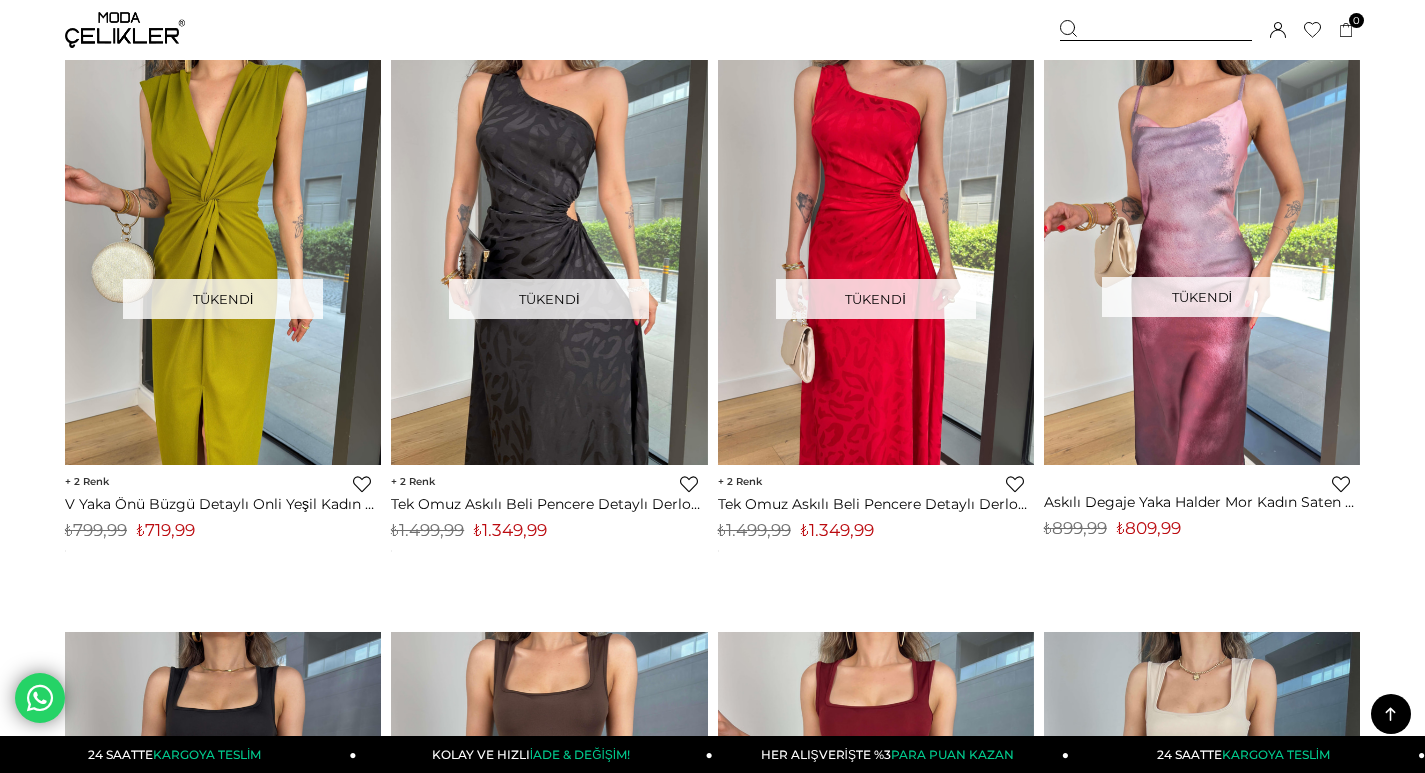 scroll, scrollTop: 2000, scrollLeft: 0, axis: vertical 